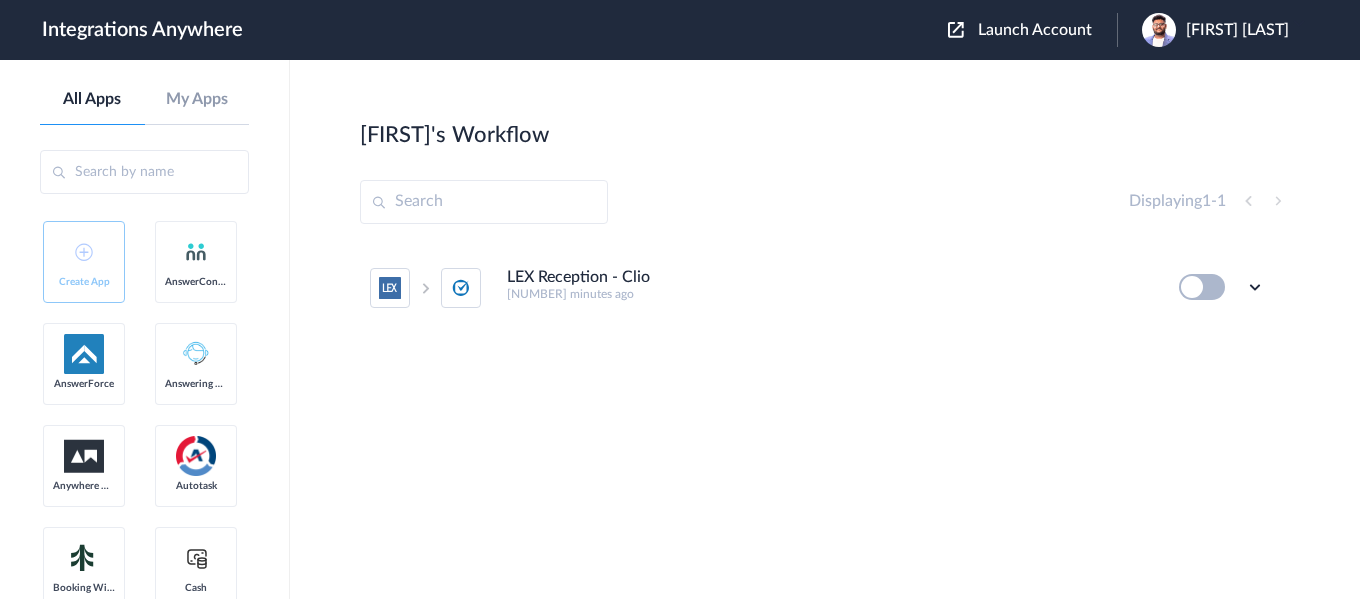 scroll, scrollTop: 0, scrollLeft: 0, axis: both 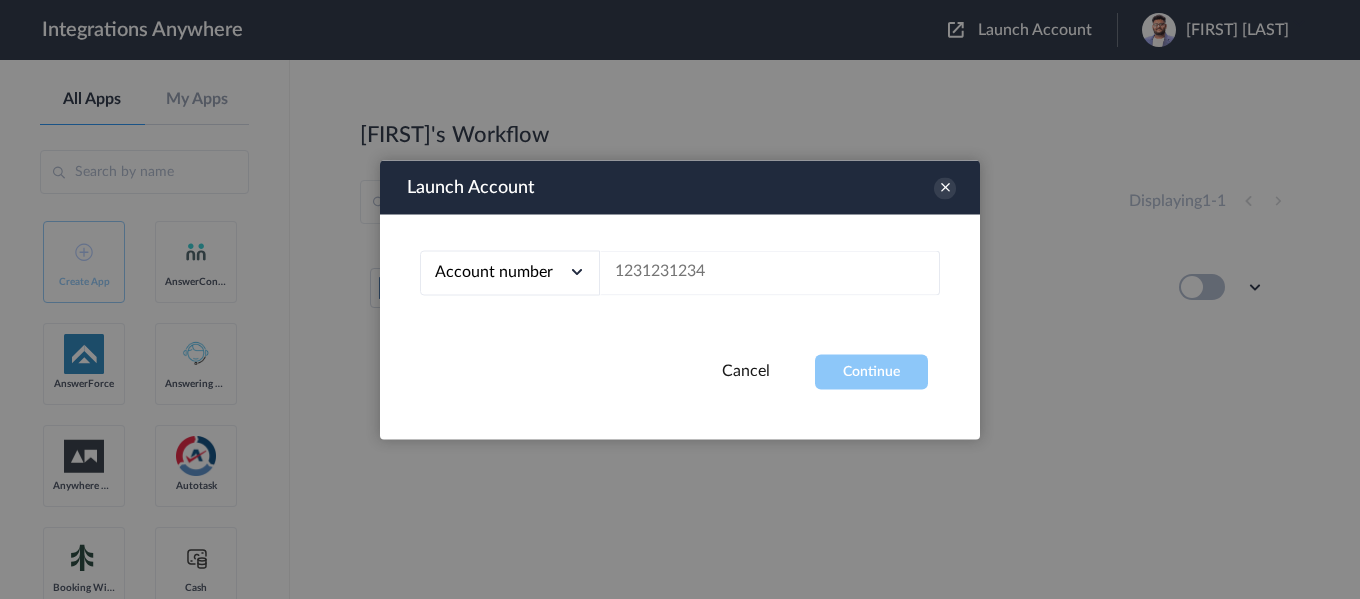 drag, startPoint x: 839, startPoint y: 258, endPoint x: 999, endPoint y: 99, distance: 225.56818 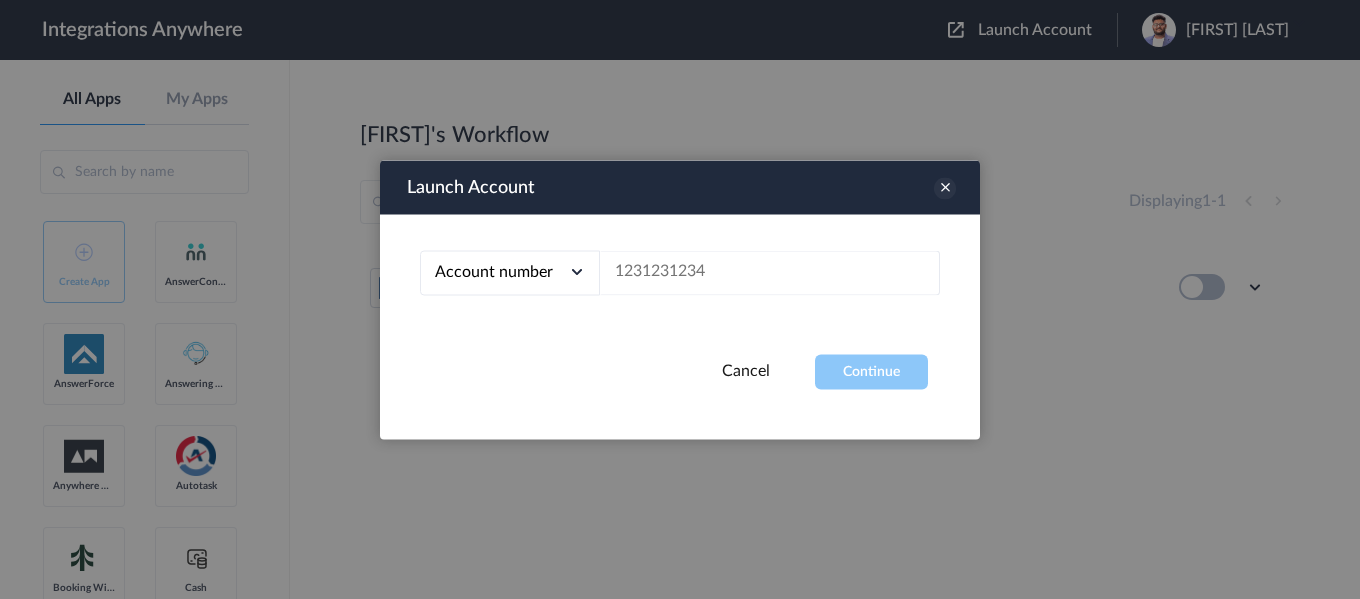 click at bounding box center (945, 188) 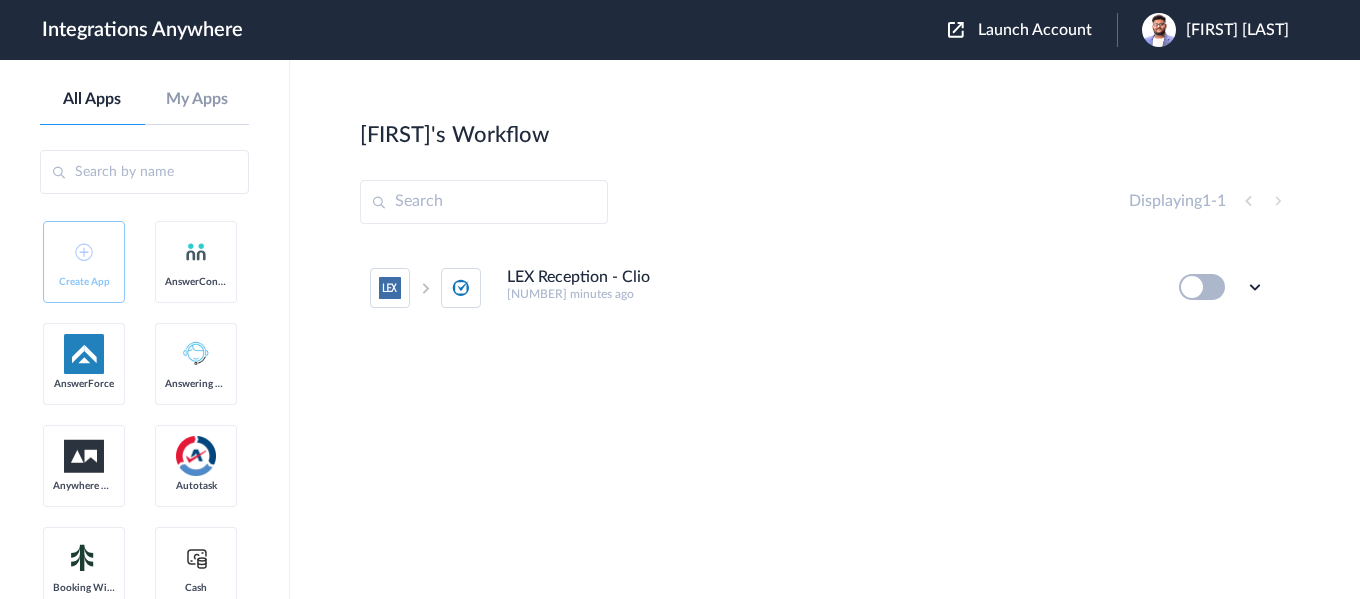 click on "Shiva Ram" at bounding box center (1237, 30) 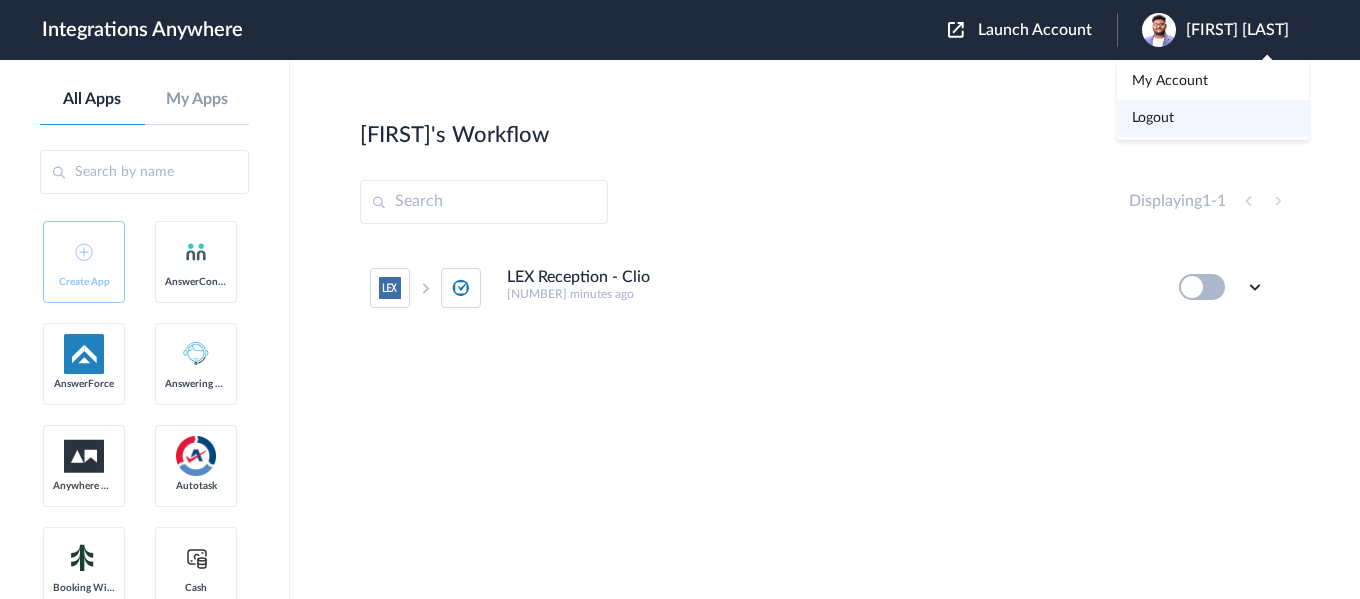 click on "Logout" at bounding box center (1153, 118) 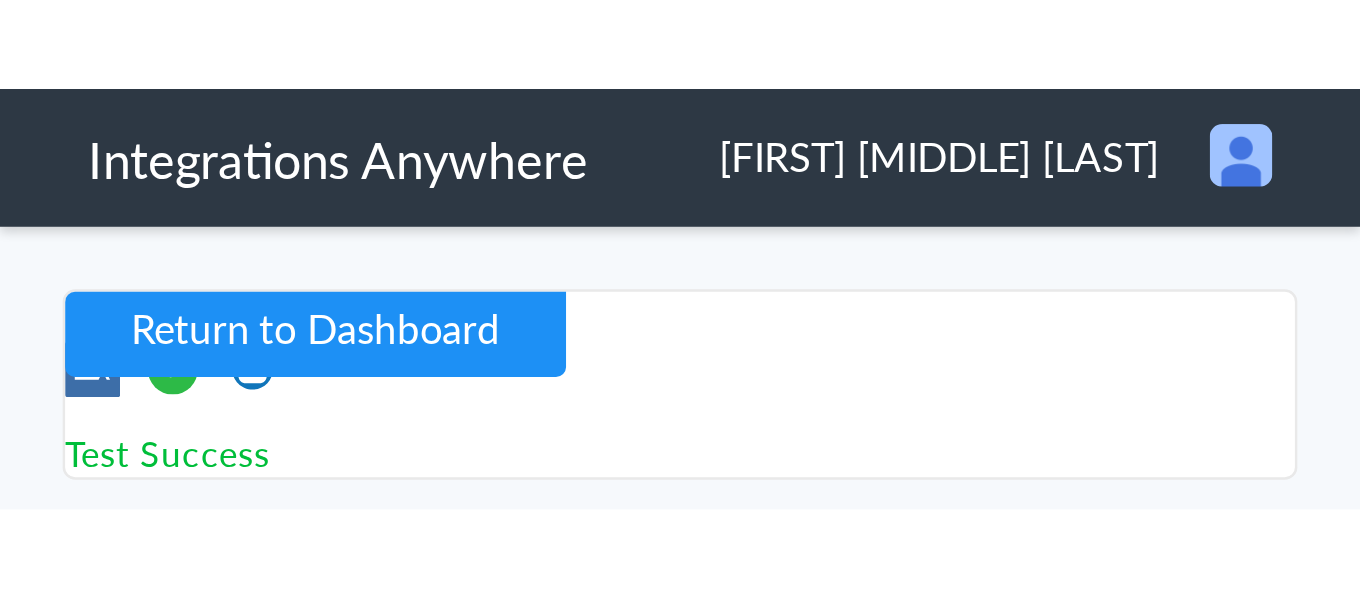scroll, scrollTop: 0, scrollLeft: 0, axis: both 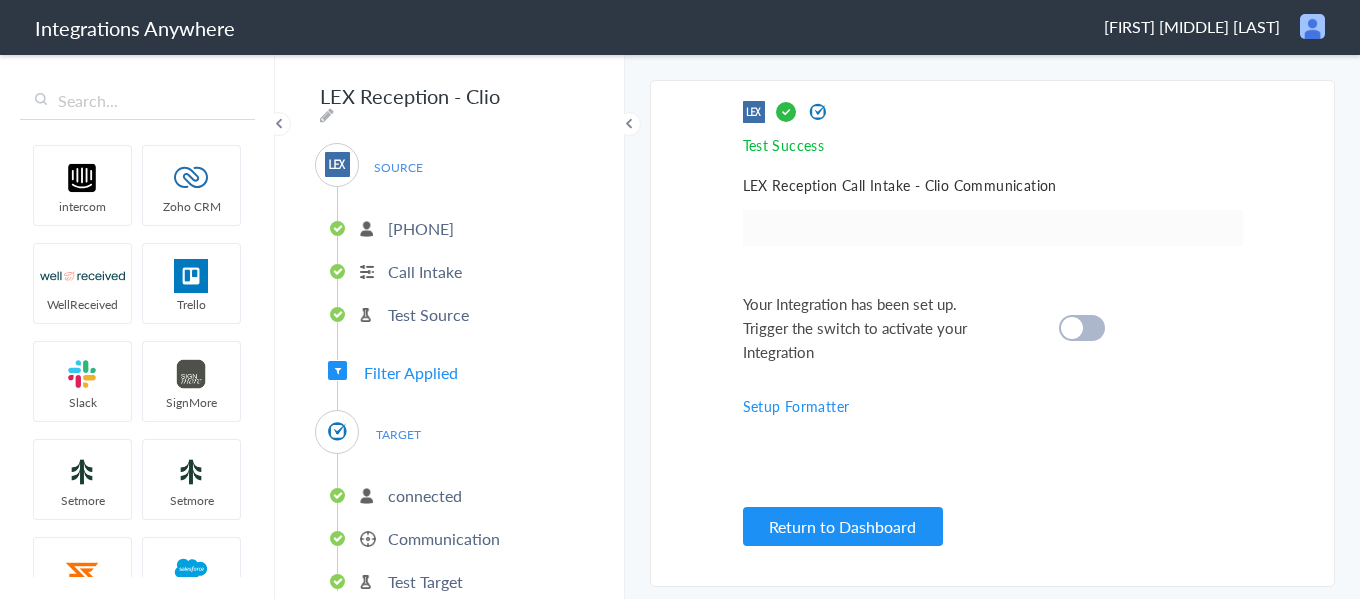 click at bounding box center (1082, 328) 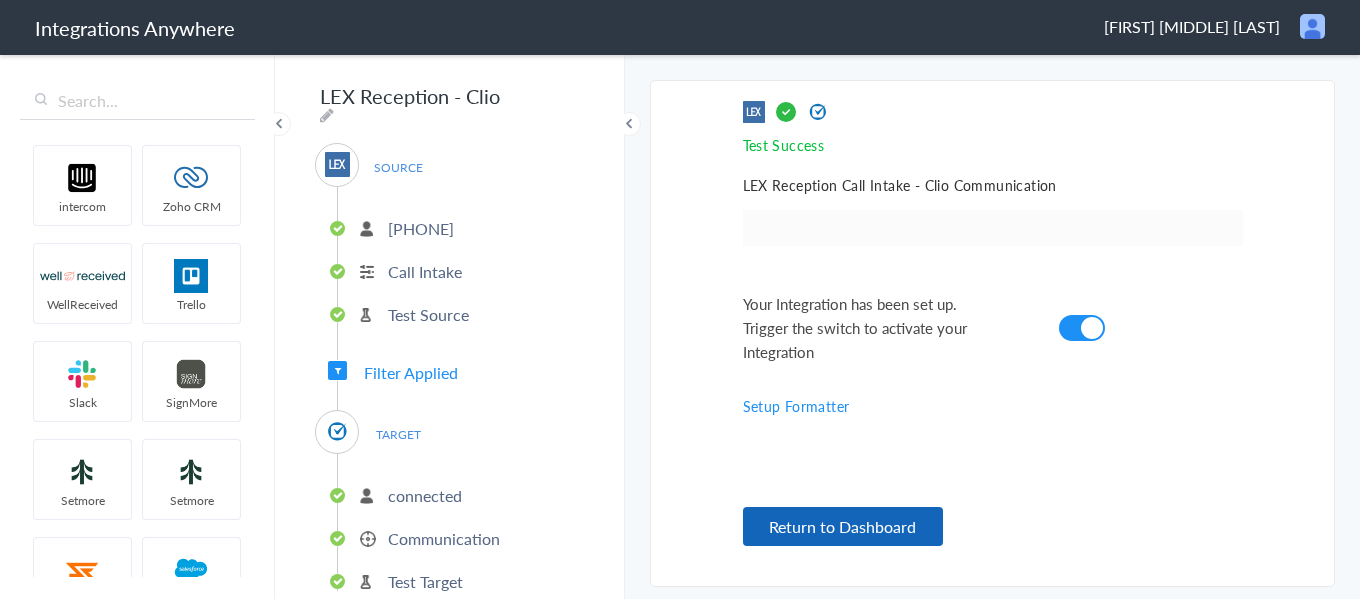 click on "Return to Dashboard" at bounding box center (843, 526) 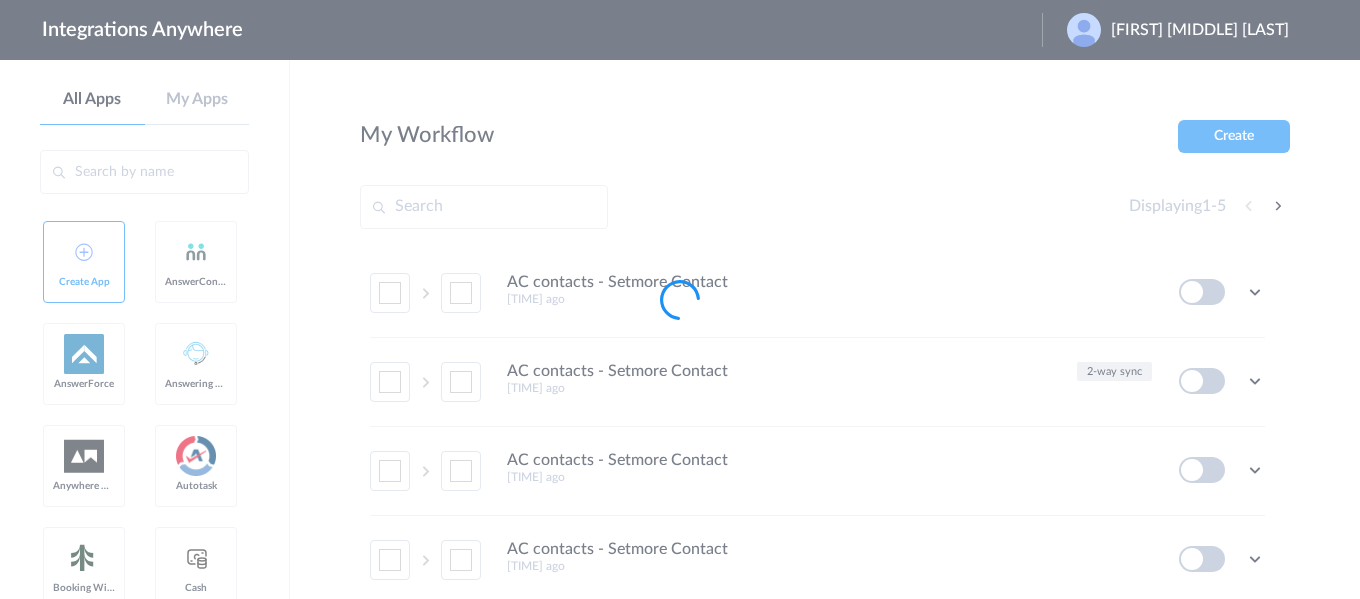 scroll, scrollTop: 0, scrollLeft: 0, axis: both 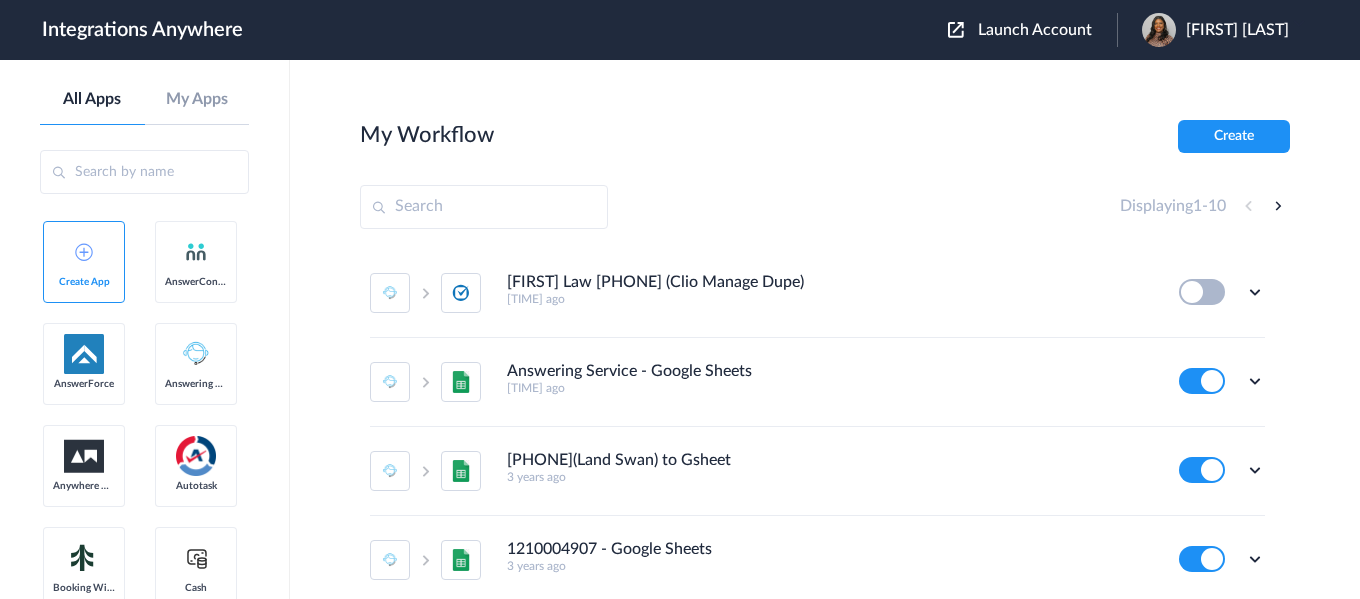 click on "Launch Account" at bounding box center (1035, 30) 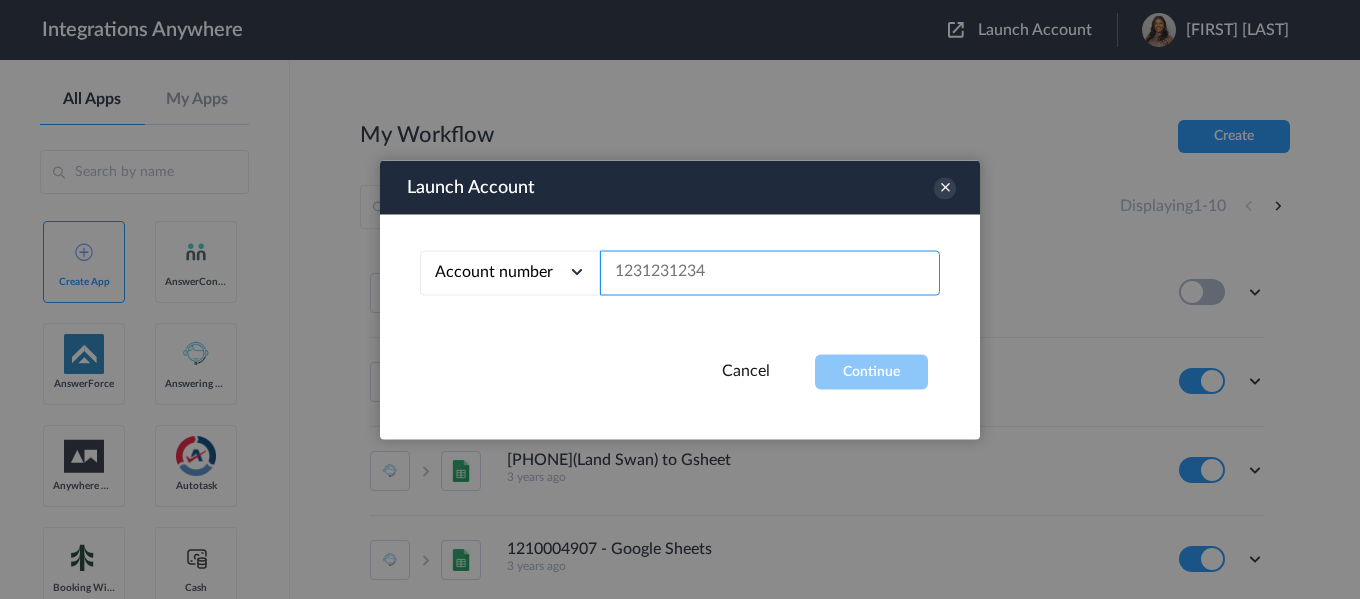 paste on "[PHONE]" 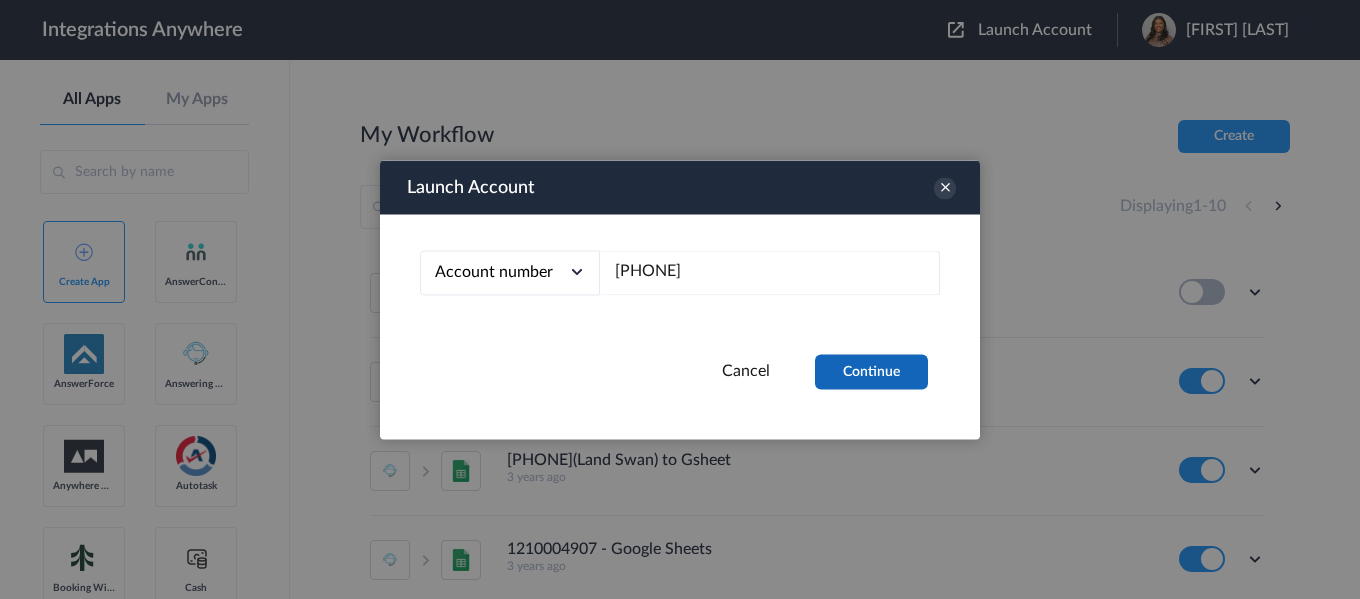 click on "Continue" at bounding box center [871, 371] 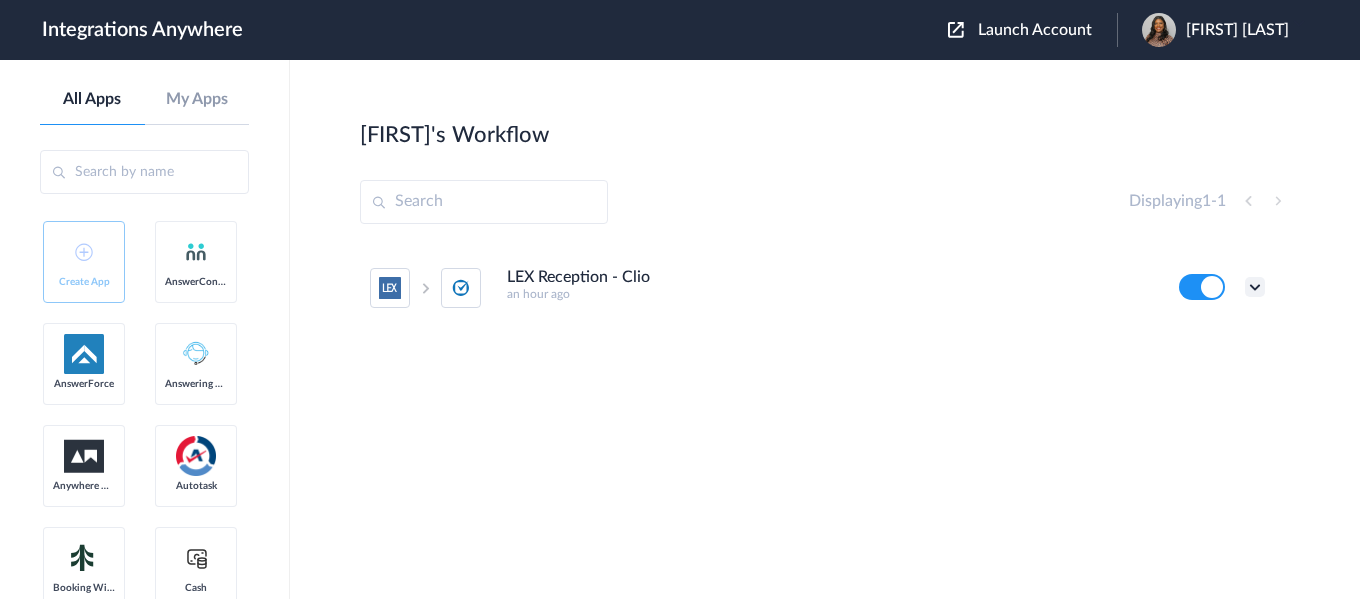 click at bounding box center [1255, 287] 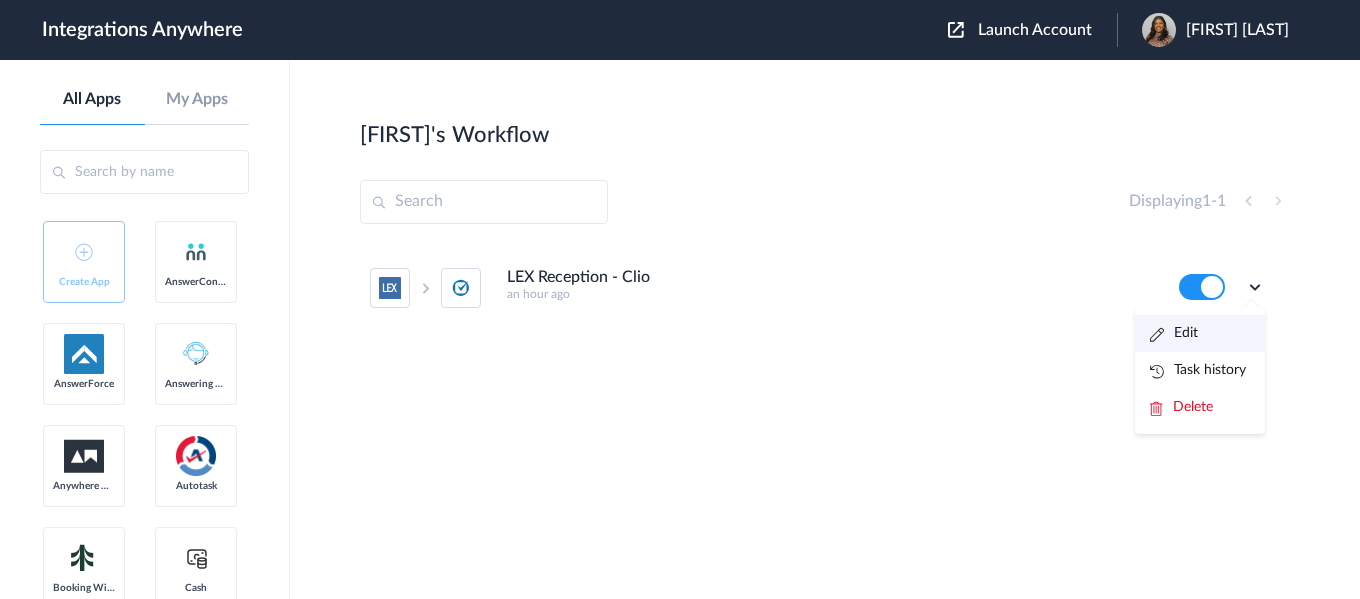 click on "Edit" at bounding box center [1200, 333] 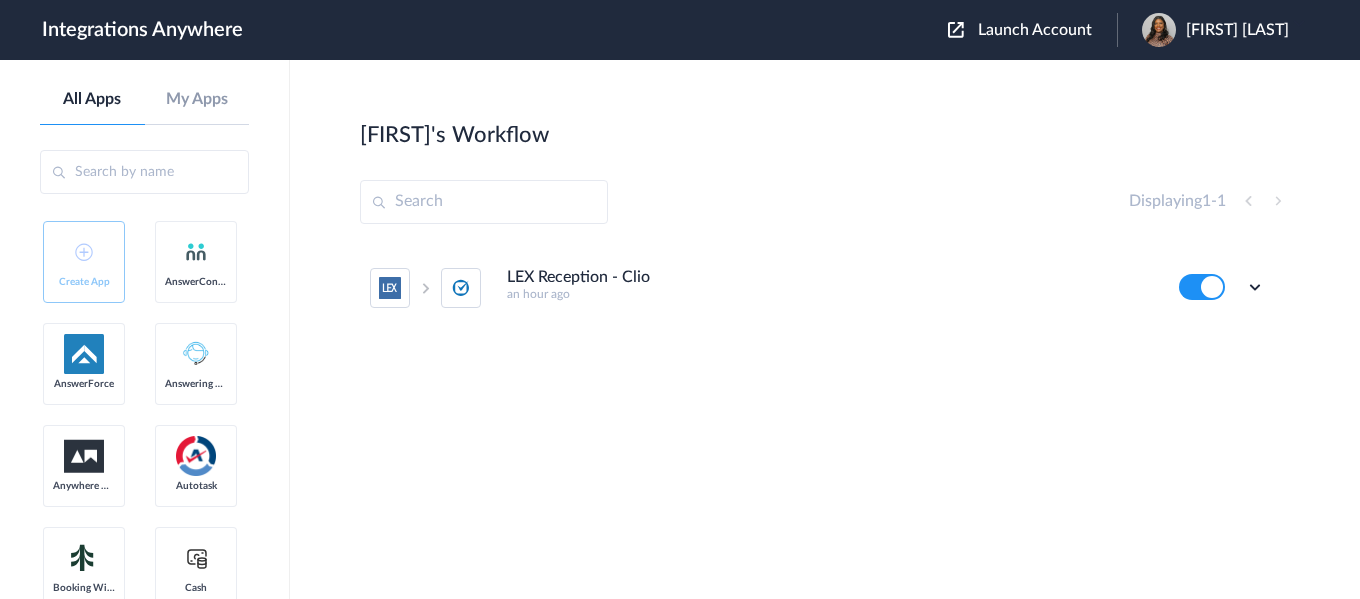 click on "Launch Account" at bounding box center [1035, 30] 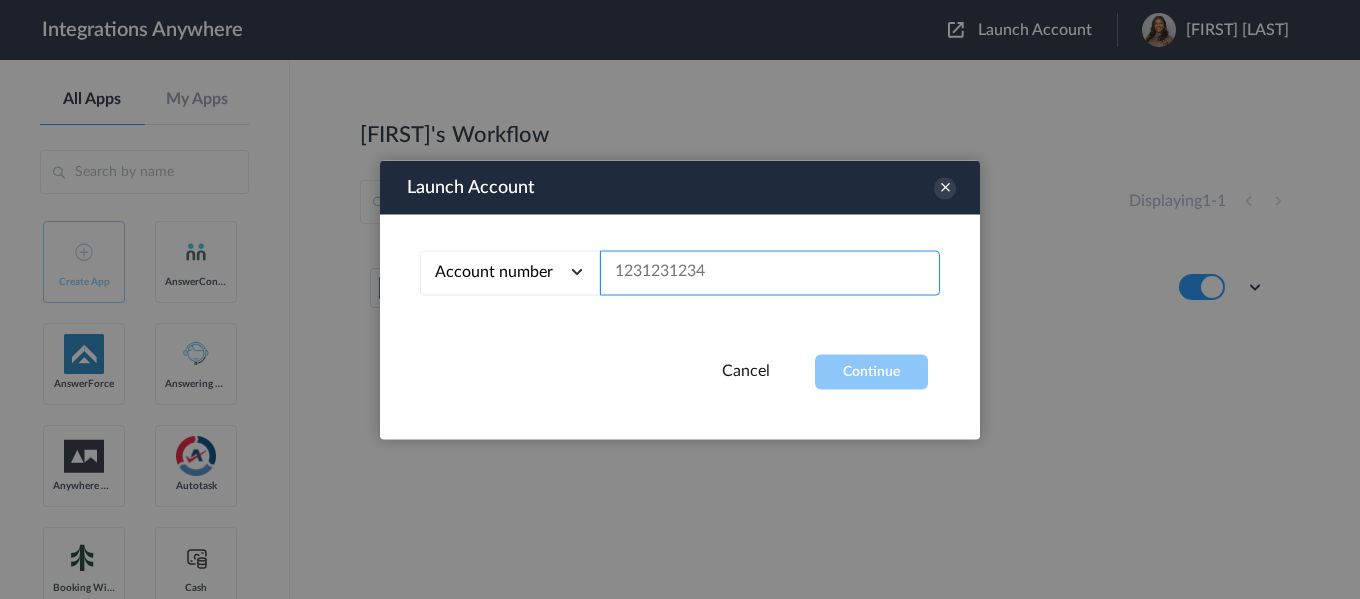 paste on "https://meet.google.com/uqu-zinx-kdq" 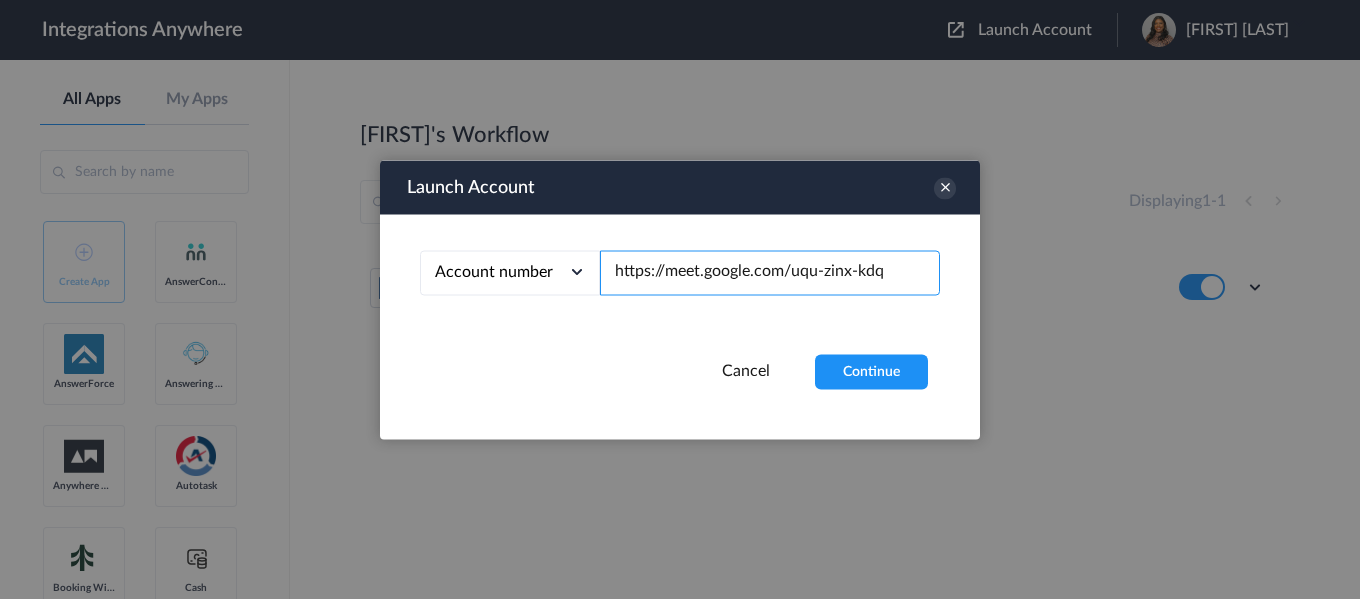 click on "https://meet.google.com/uqu-zinx-kdq" at bounding box center (770, 272) 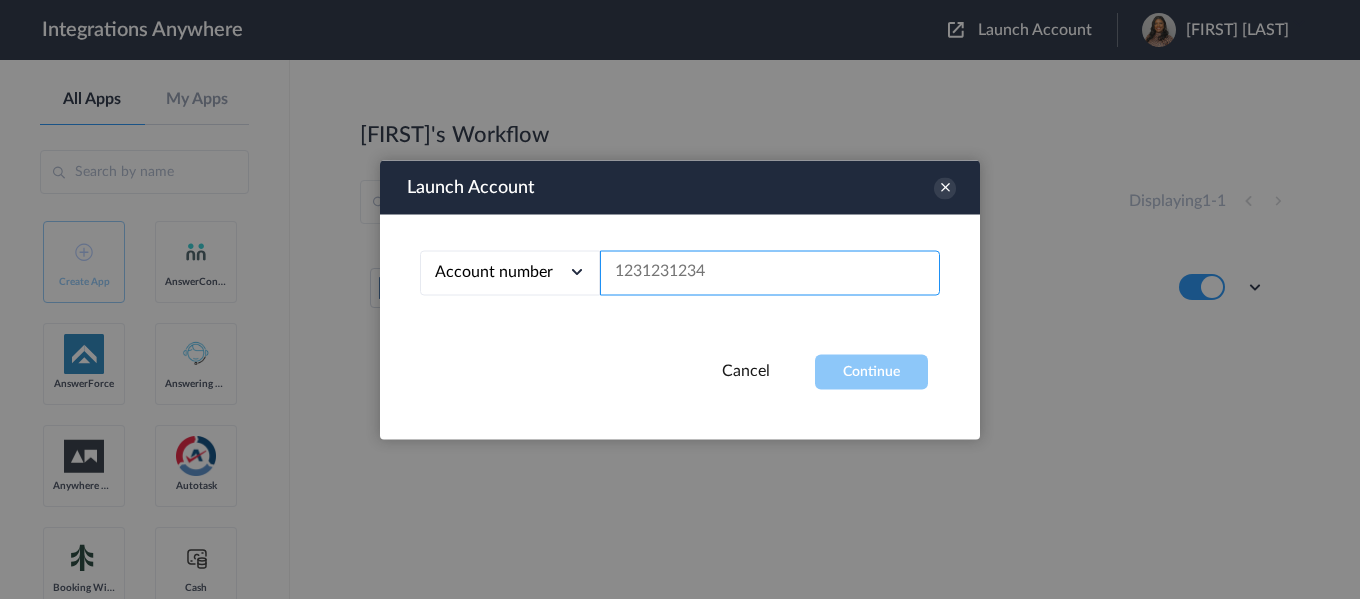paste on "5208603287" 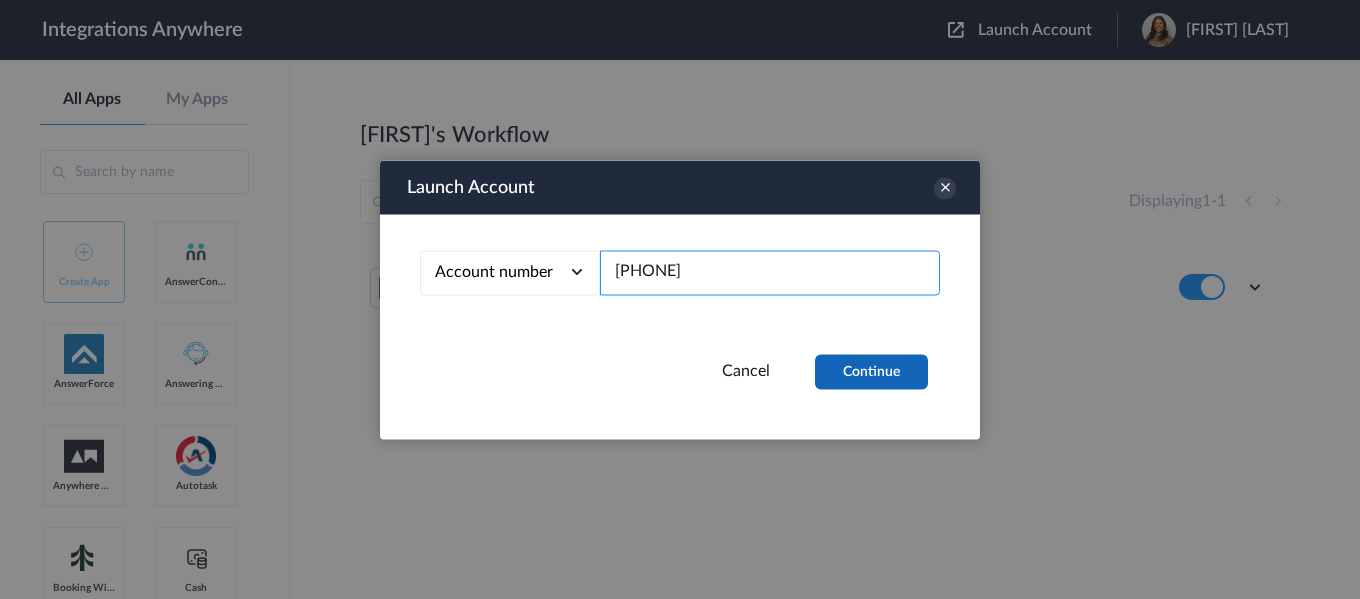 type on "5208603287" 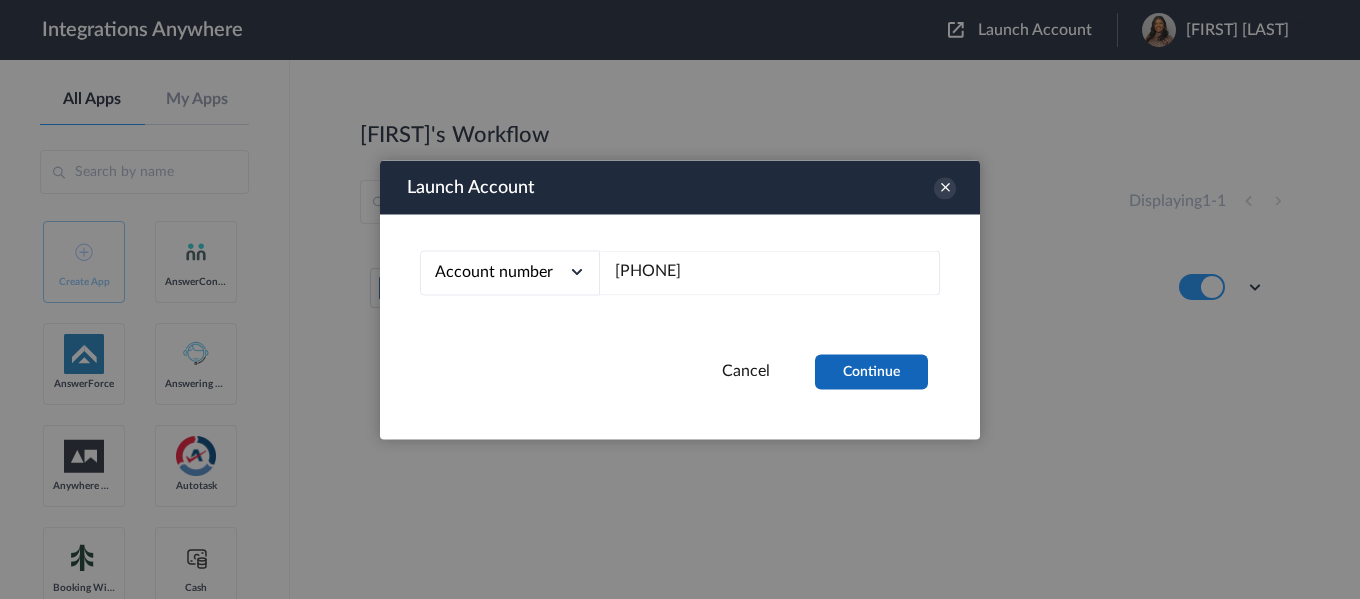 click on "Continue" at bounding box center (871, 371) 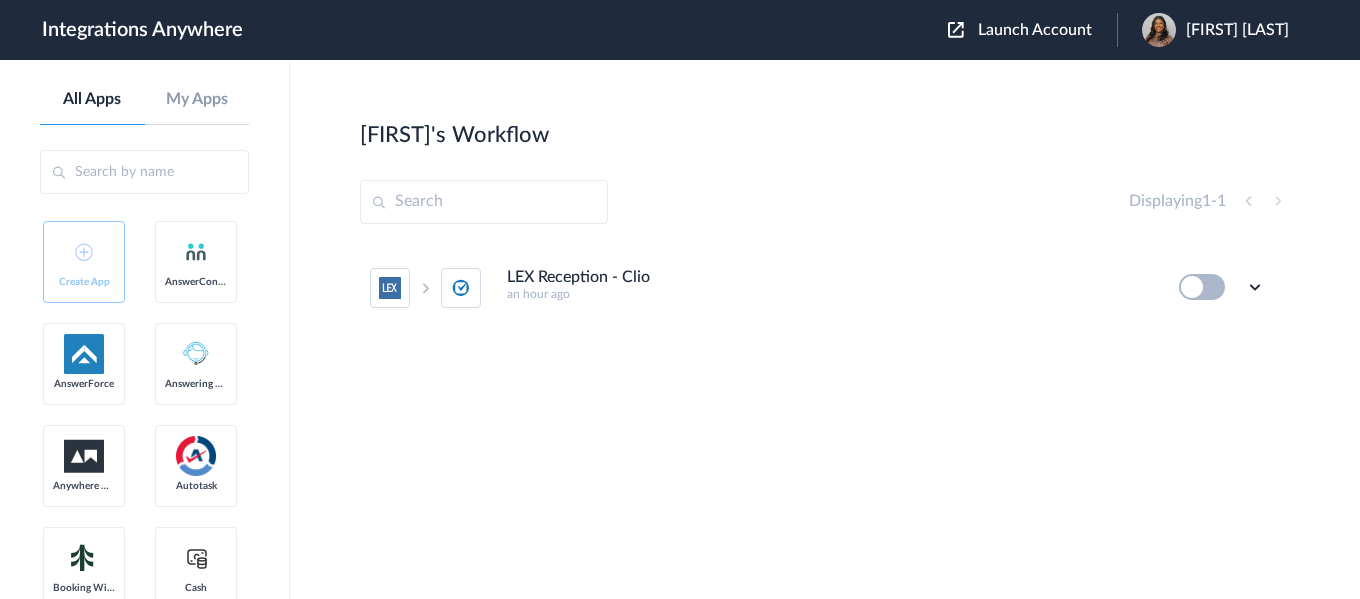 click at bounding box center (1202, 287) 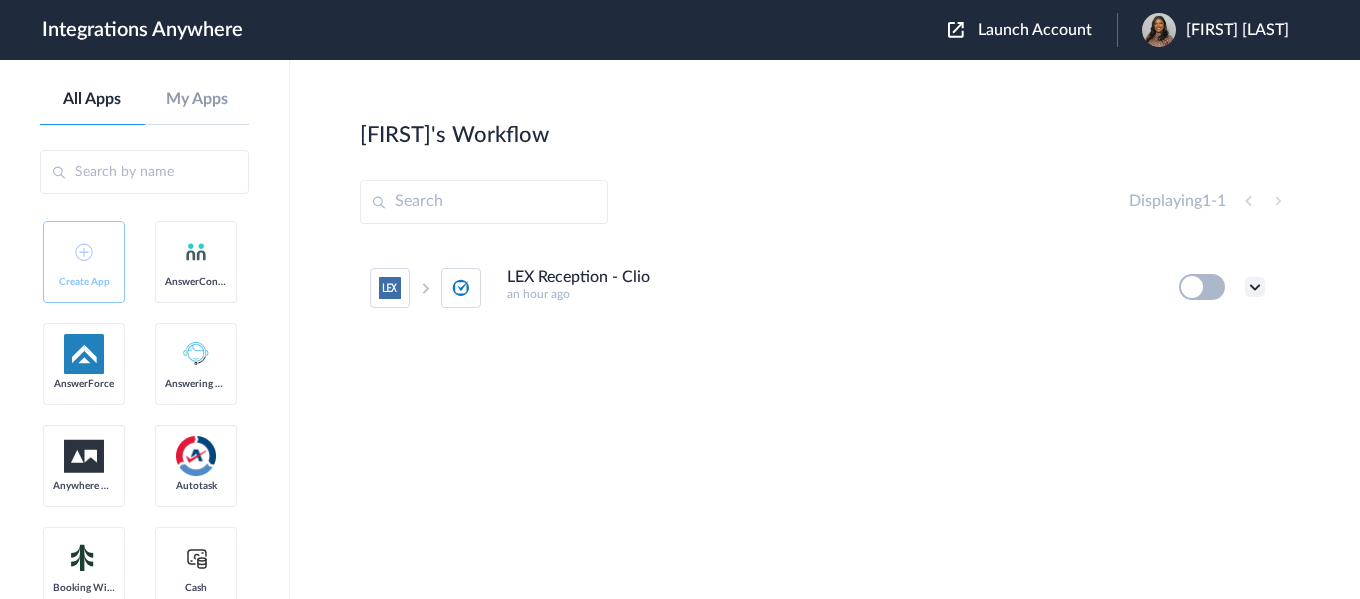 click at bounding box center [1255, 287] 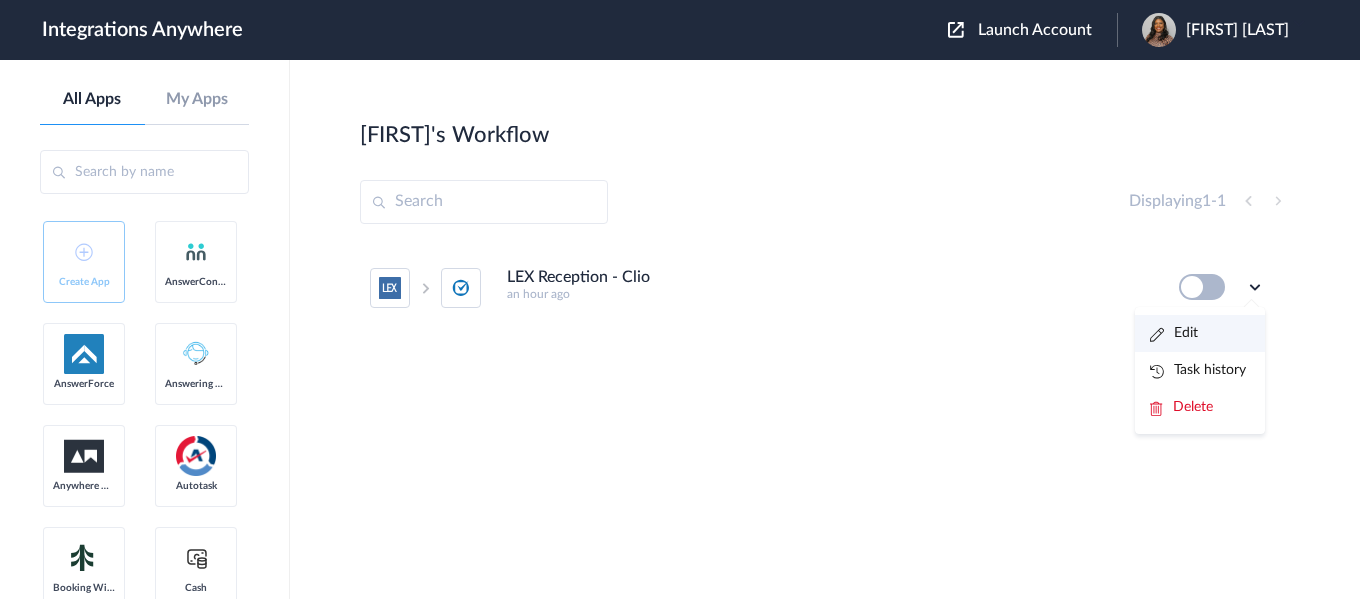 click on "Edit" at bounding box center (1200, 333) 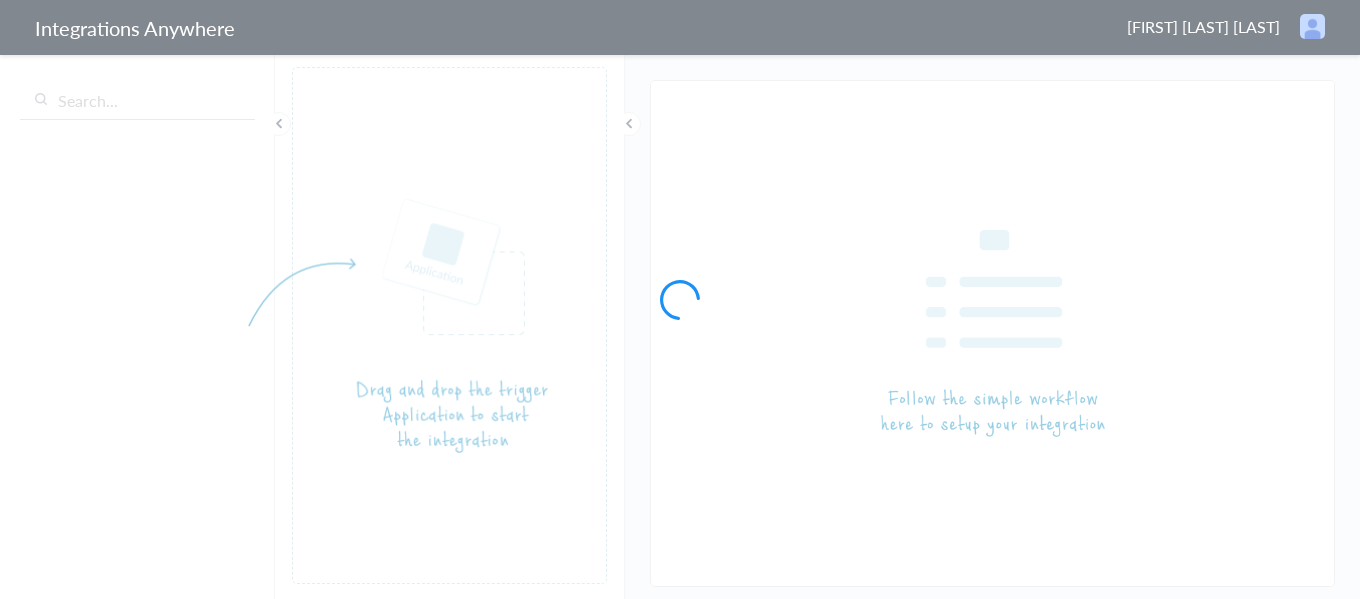 scroll, scrollTop: 0, scrollLeft: 0, axis: both 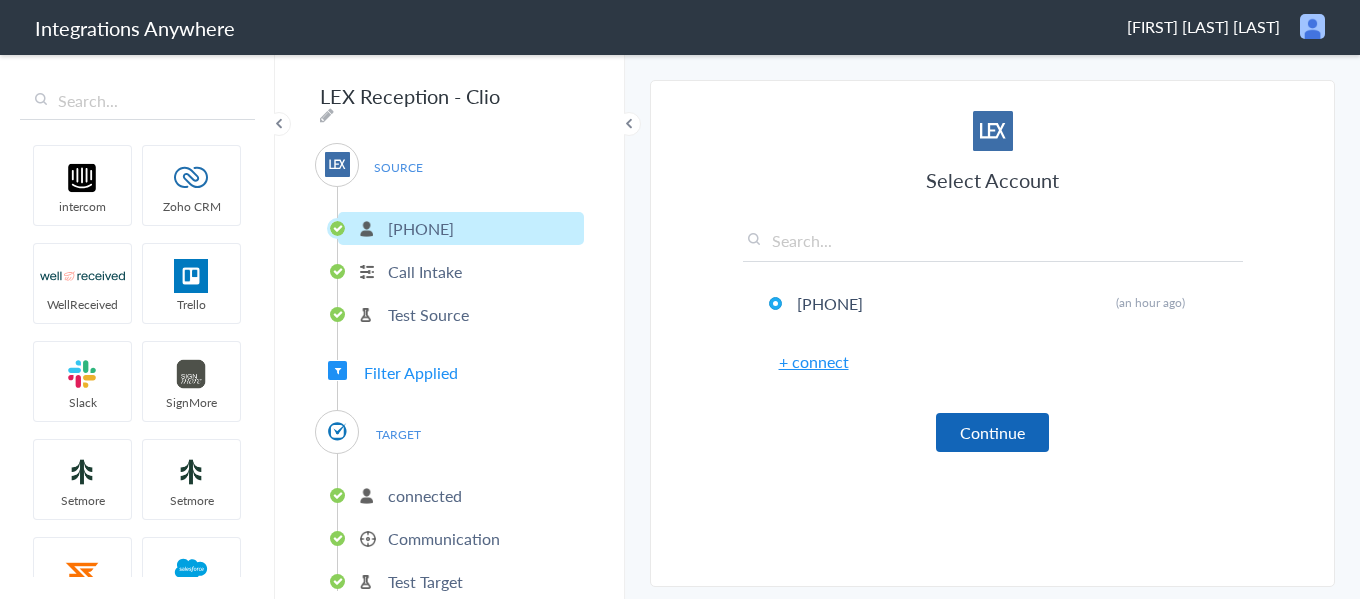 click on "Continue" at bounding box center [992, 432] 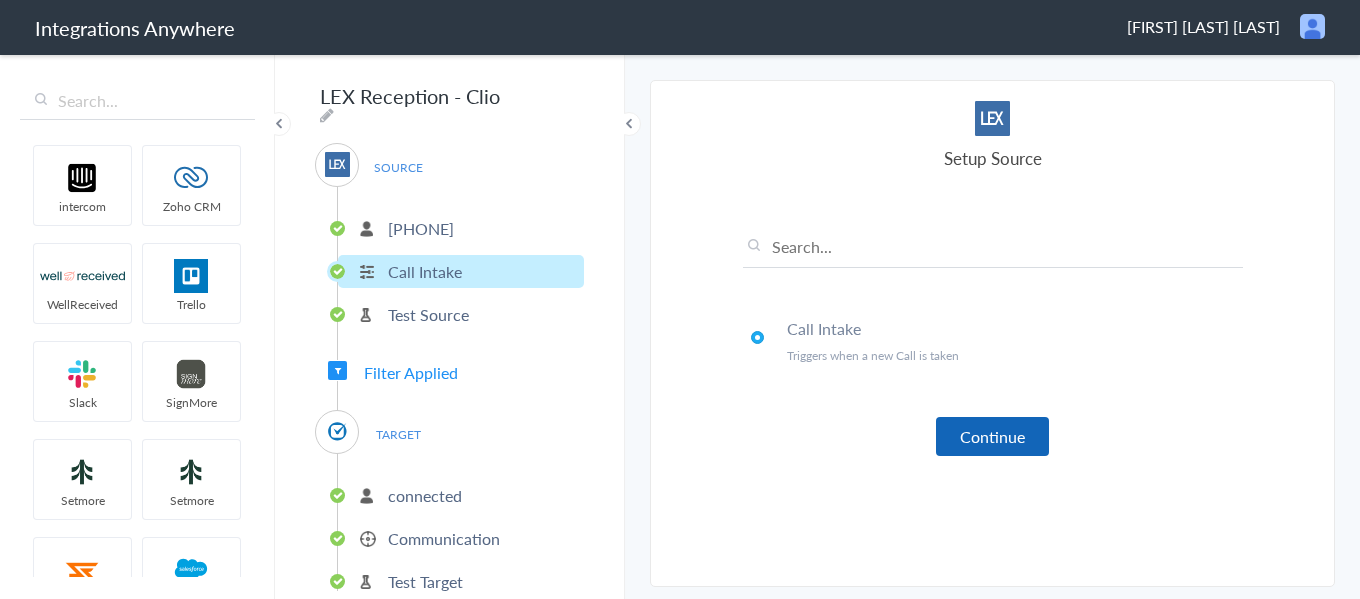 click on "Continue" at bounding box center [992, 436] 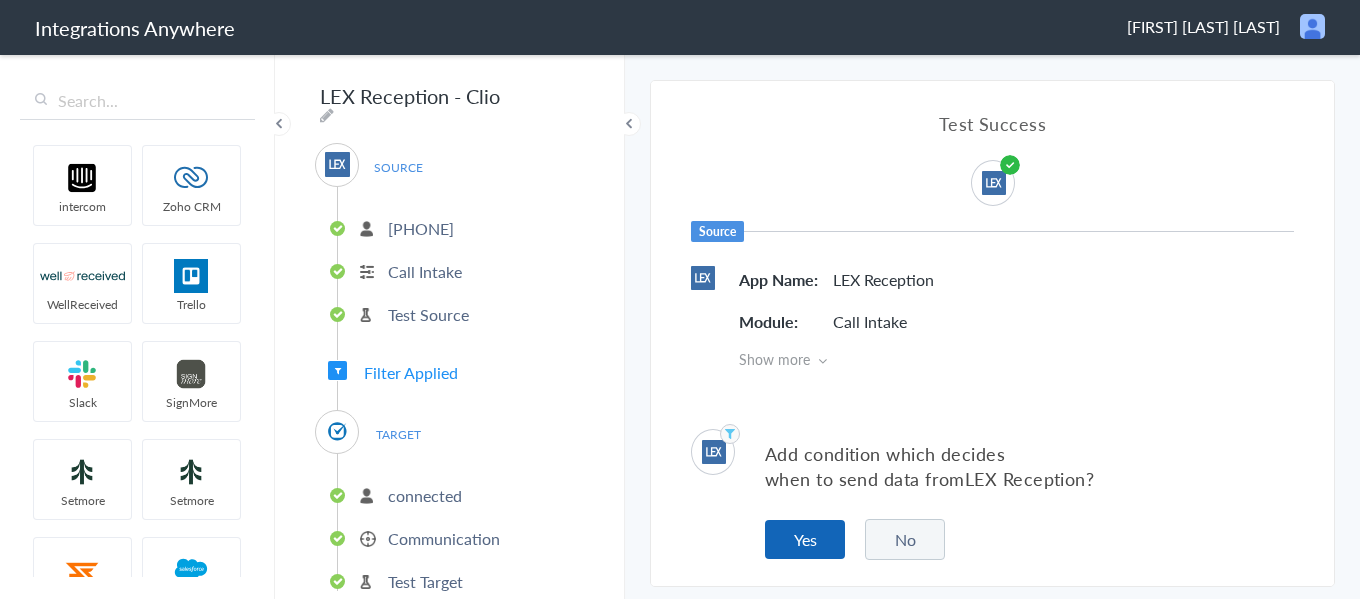 click on "Yes" at bounding box center [805, 539] 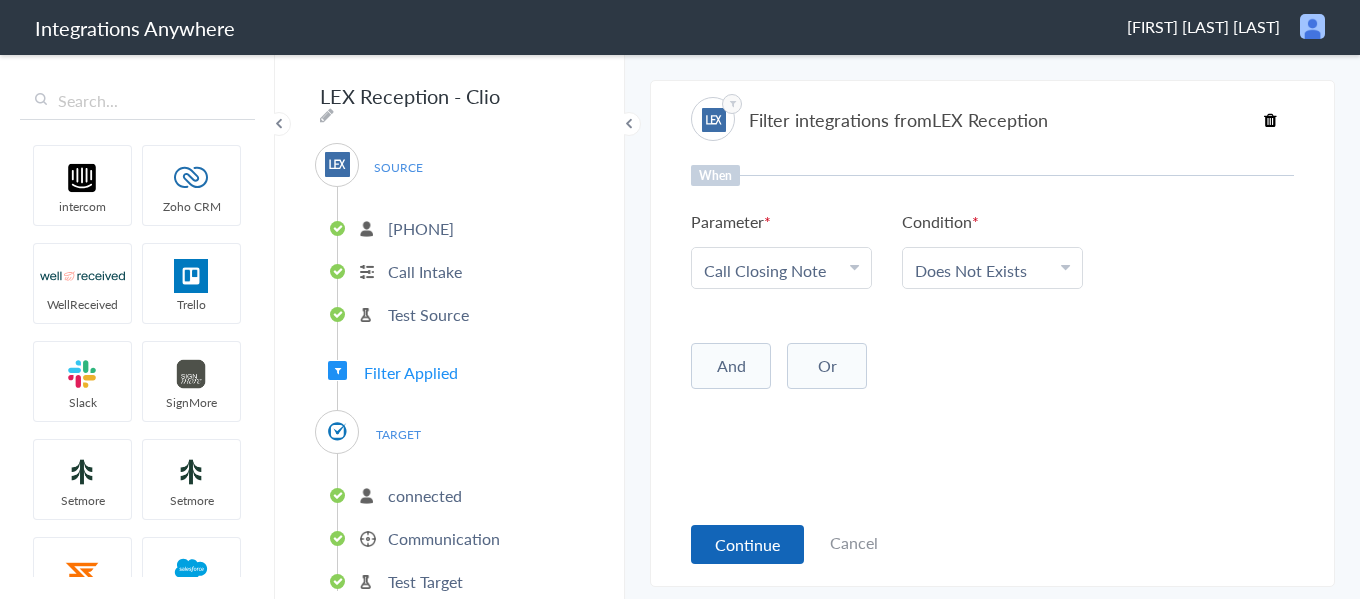 click on "Continue" at bounding box center (747, 544) 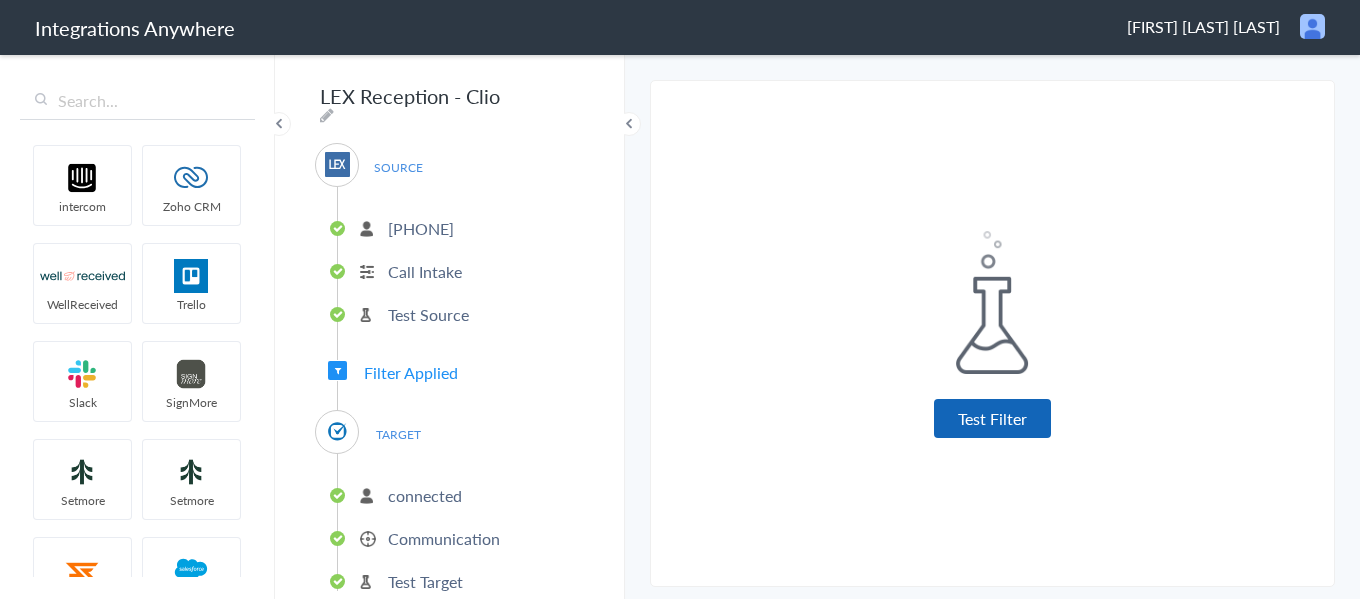 click on "Test Filter" at bounding box center [992, 418] 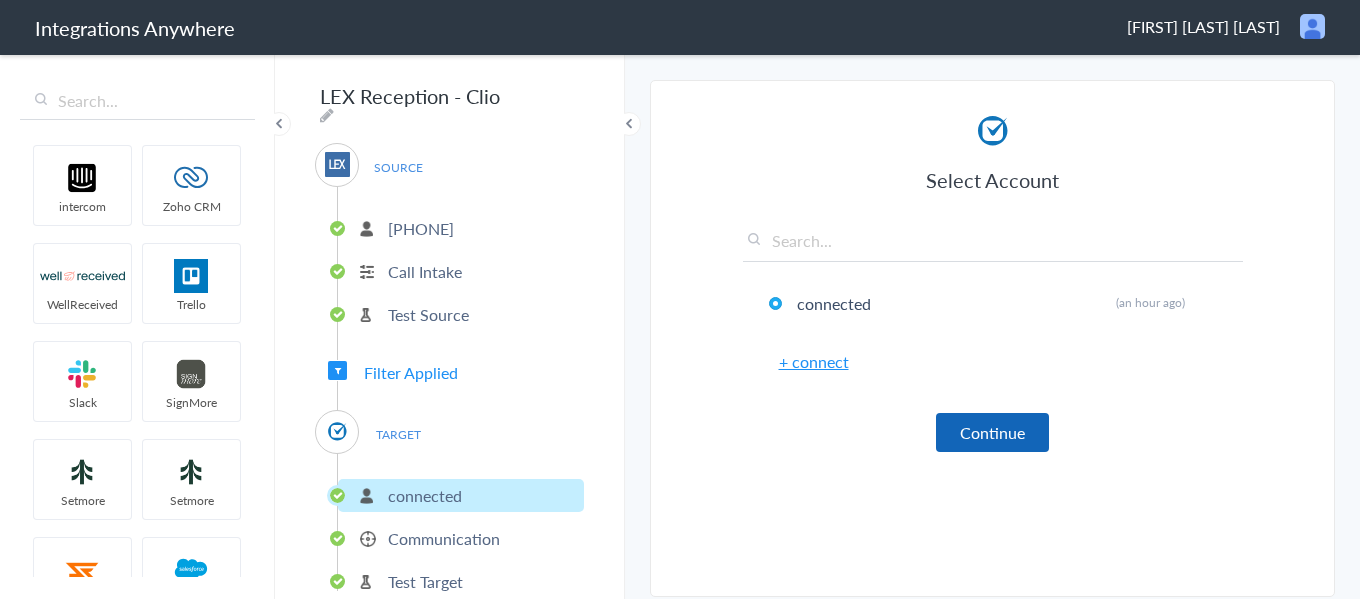 click on "Continue" at bounding box center [992, 432] 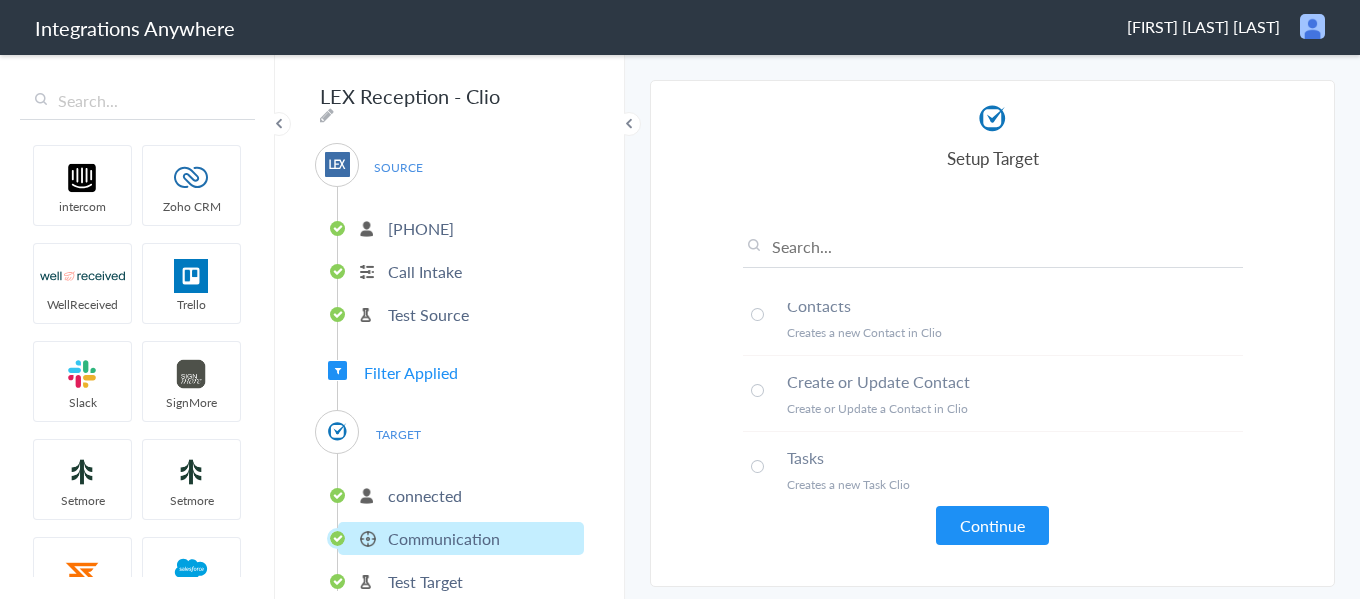 scroll, scrollTop: 104, scrollLeft: 0, axis: vertical 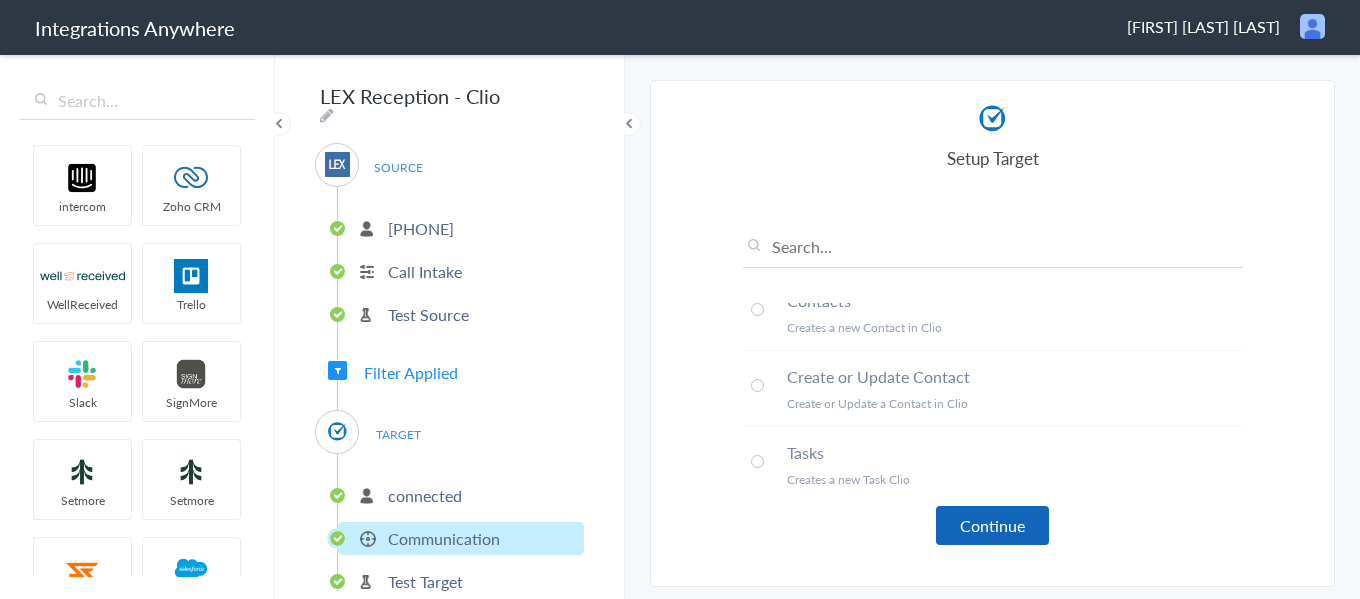 click on "Continue" at bounding box center (992, 525) 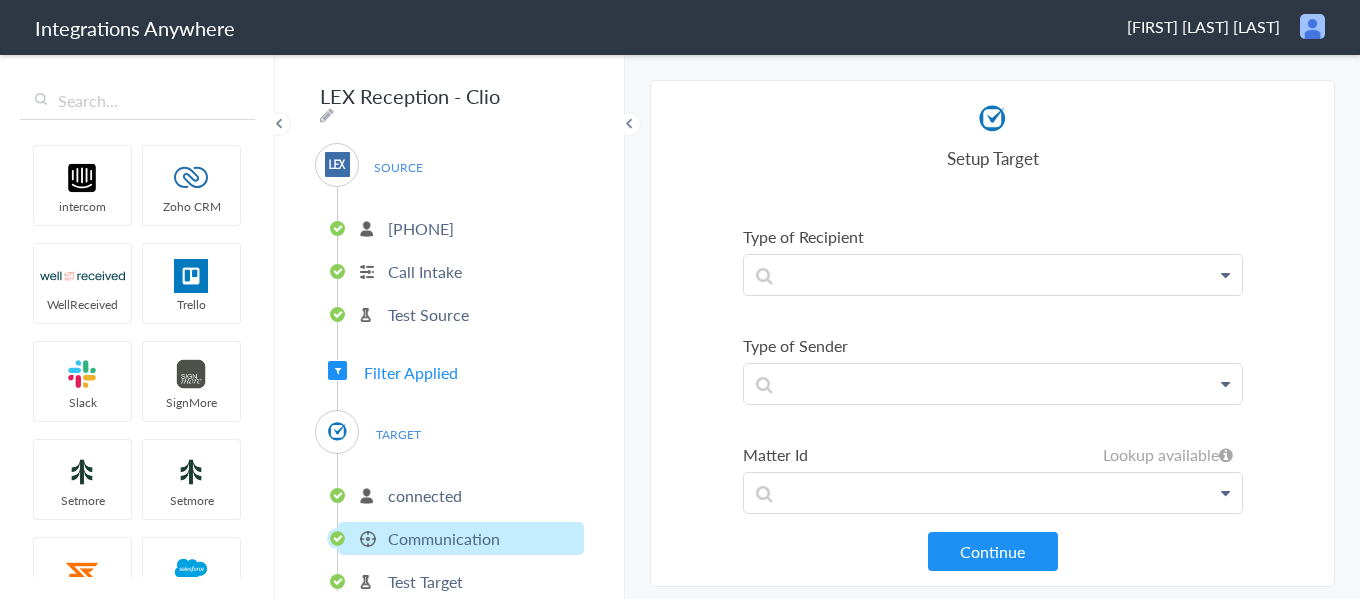scroll, scrollTop: 936, scrollLeft: 0, axis: vertical 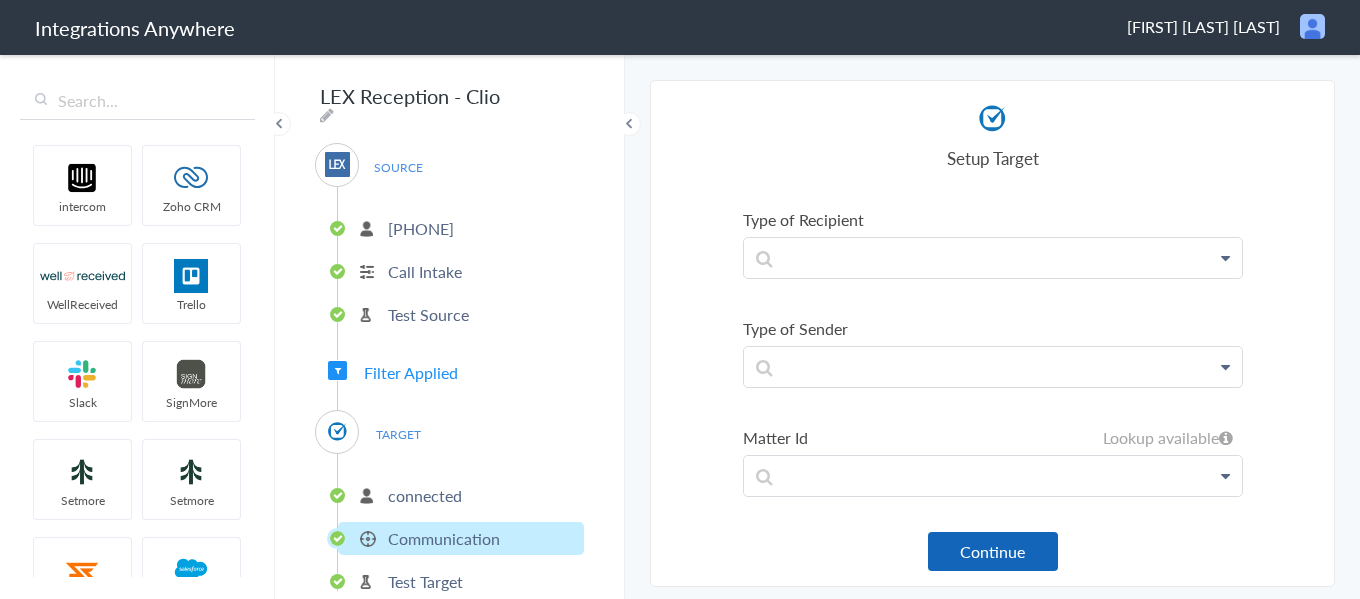 click on "Continue" at bounding box center (993, 551) 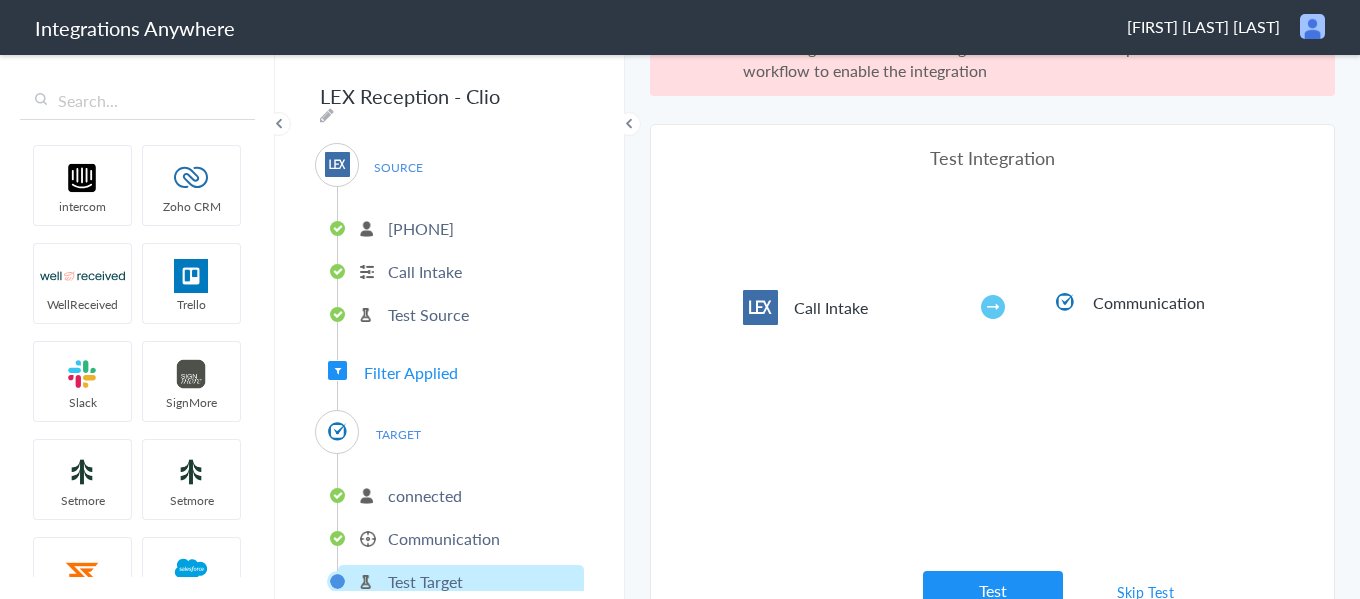 scroll, scrollTop: 74, scrollLeft: 0, axis: vertical 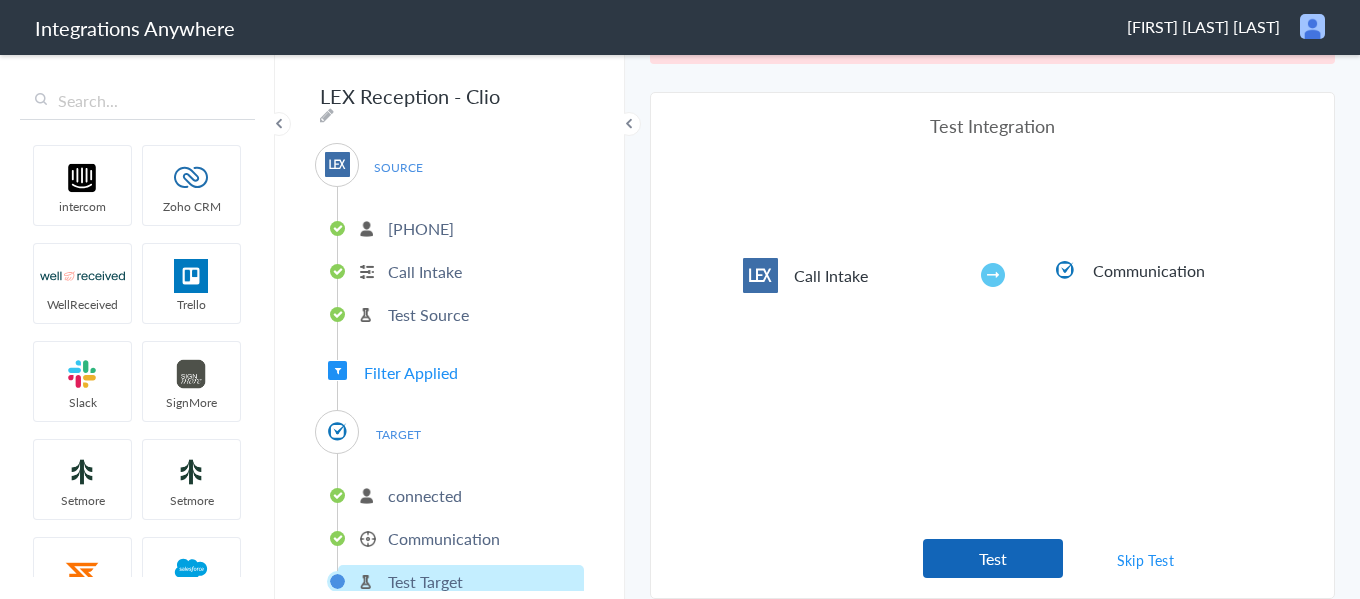 click on "Test" at bounding box center [993, 558] 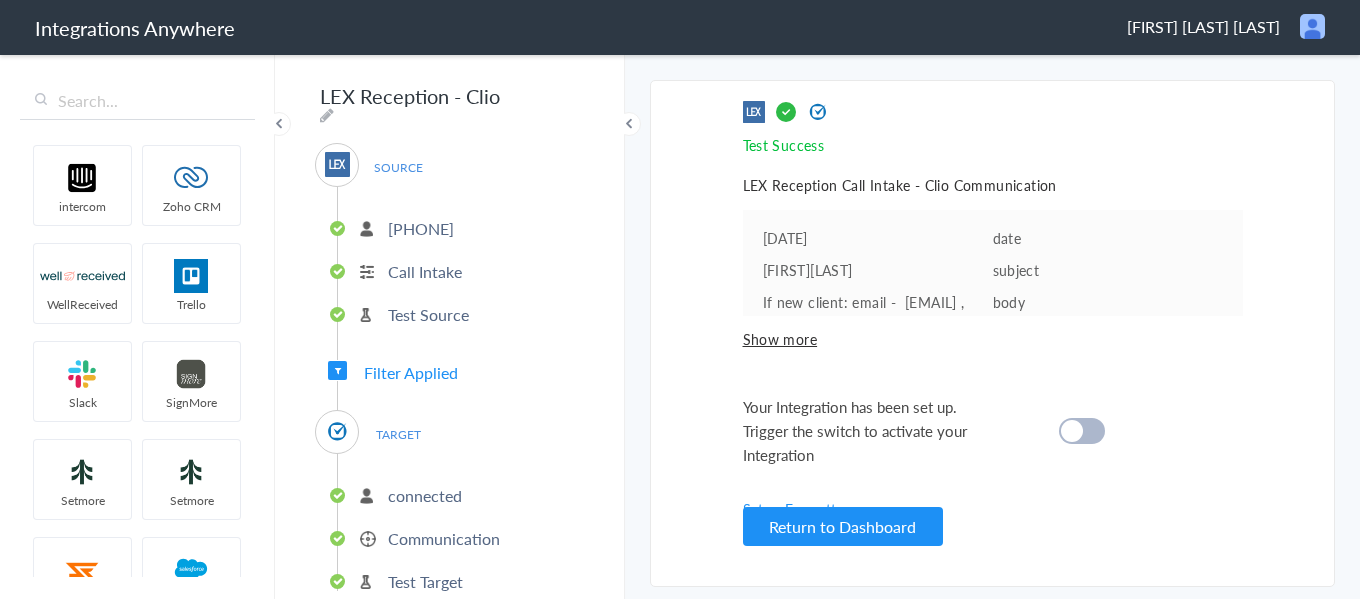 scroll, scrollTop: 0, scrollLeft: 0, axis: both 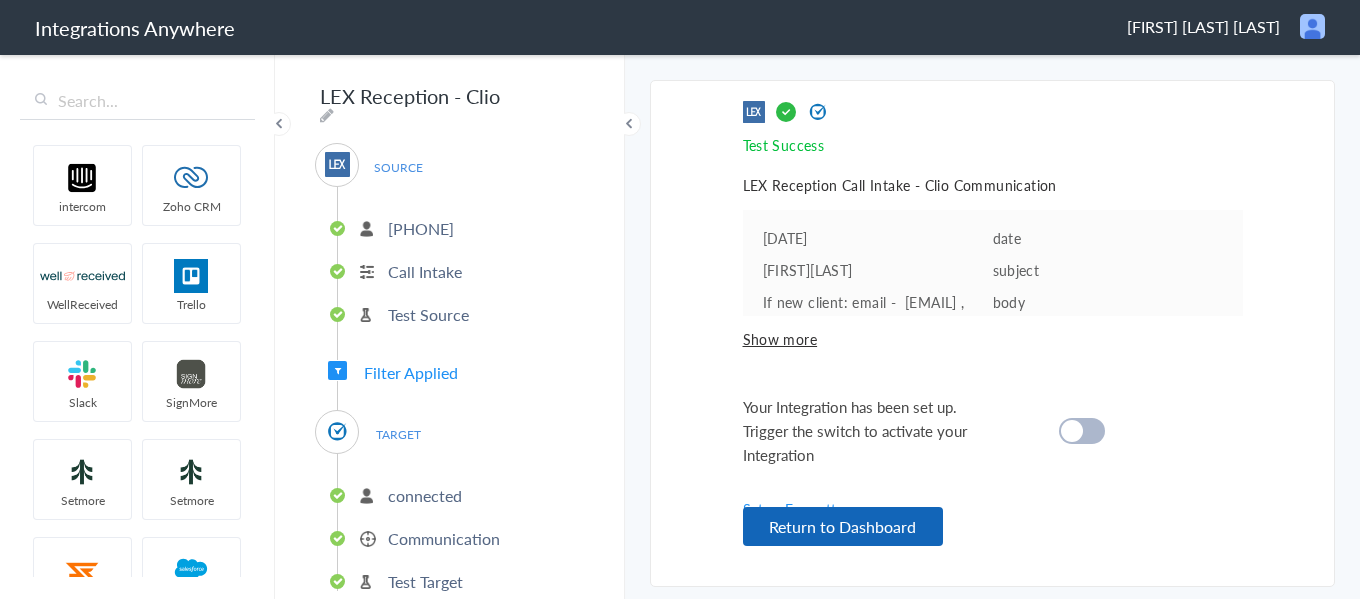 click on "Return to Dashboard" at bounding box center [843, 526] 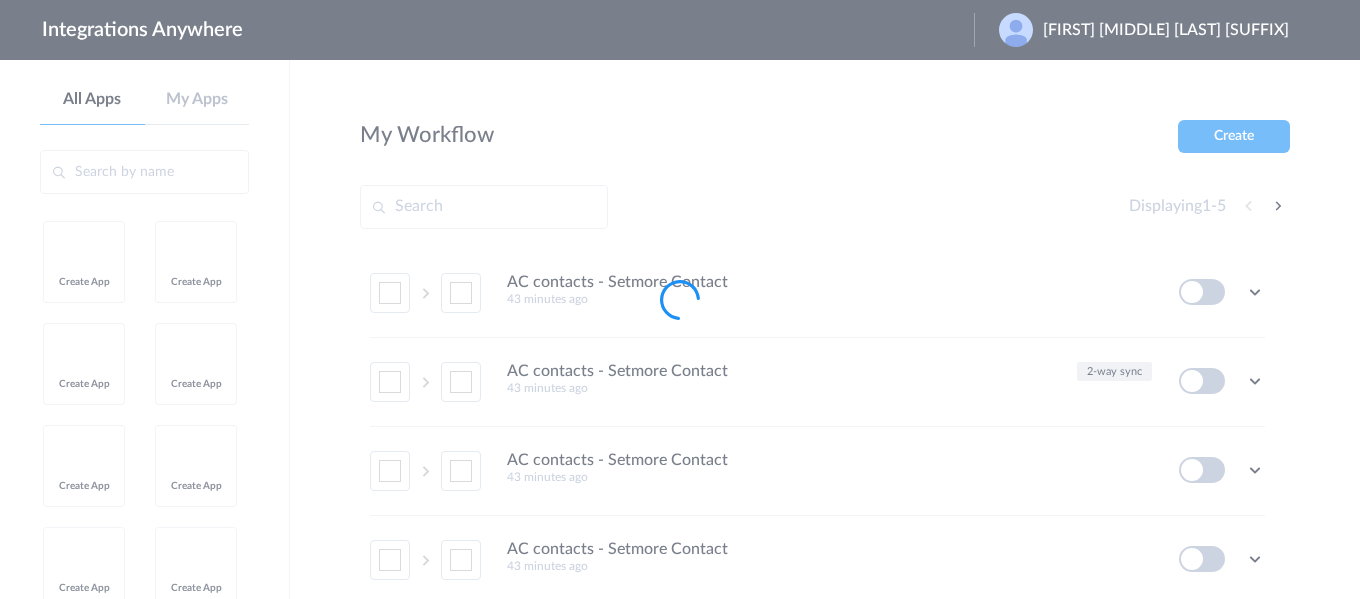 scroll, scrollTop: 0, scrollLeft: 0, axis: both 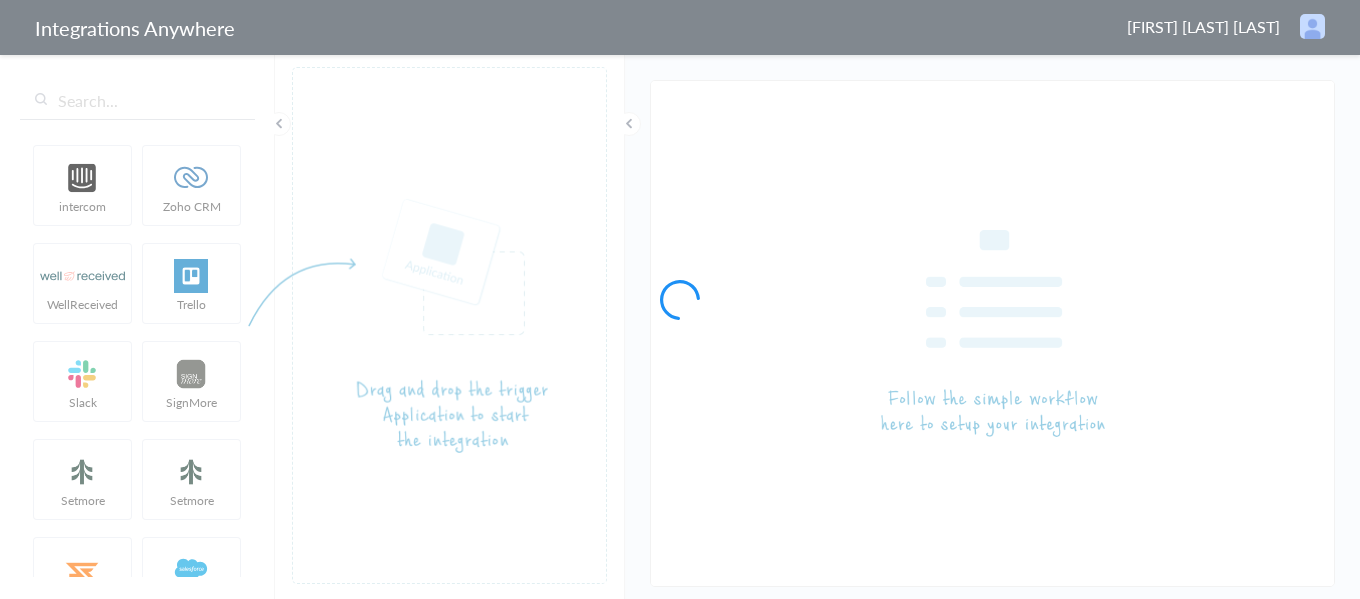 type on "LEX Reception - Clio" 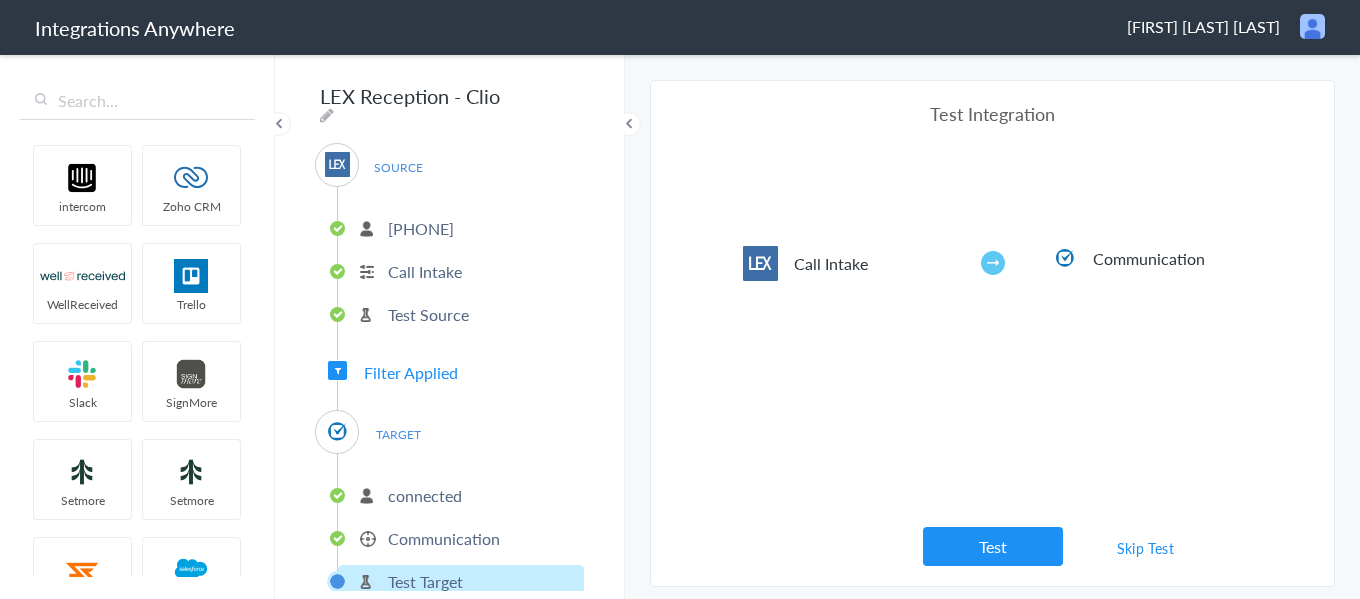 click on "Skip Test" at bounding box center [1146, 548] 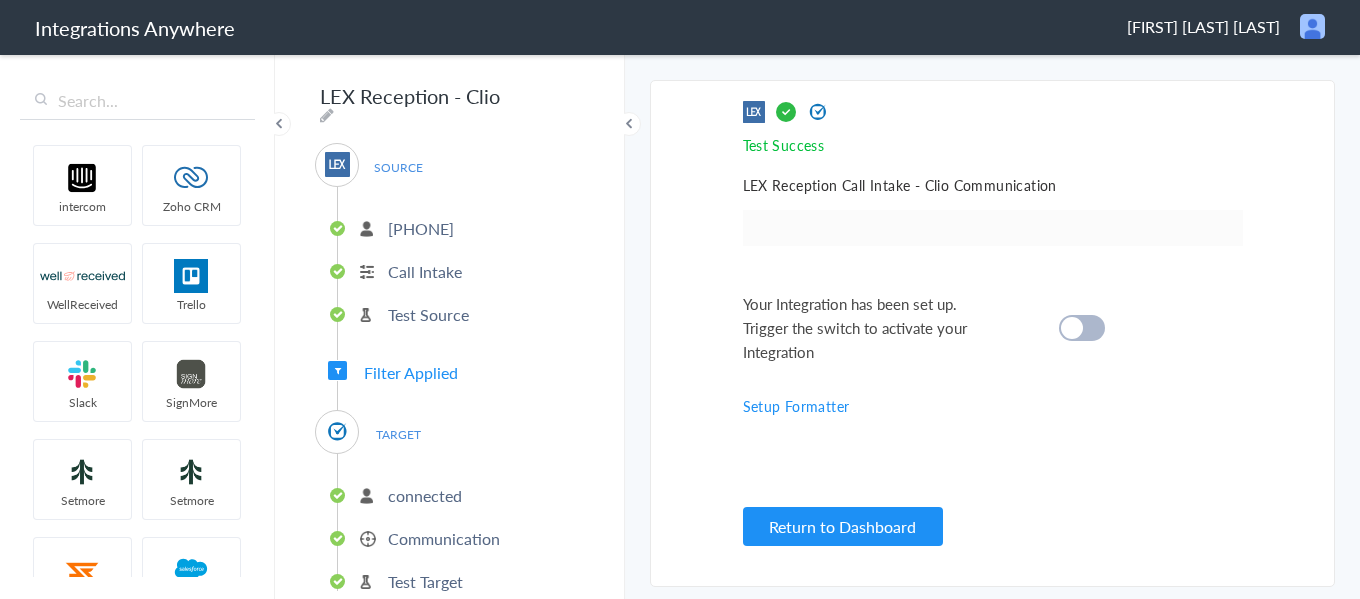 click at bounding box center (1072, 328) 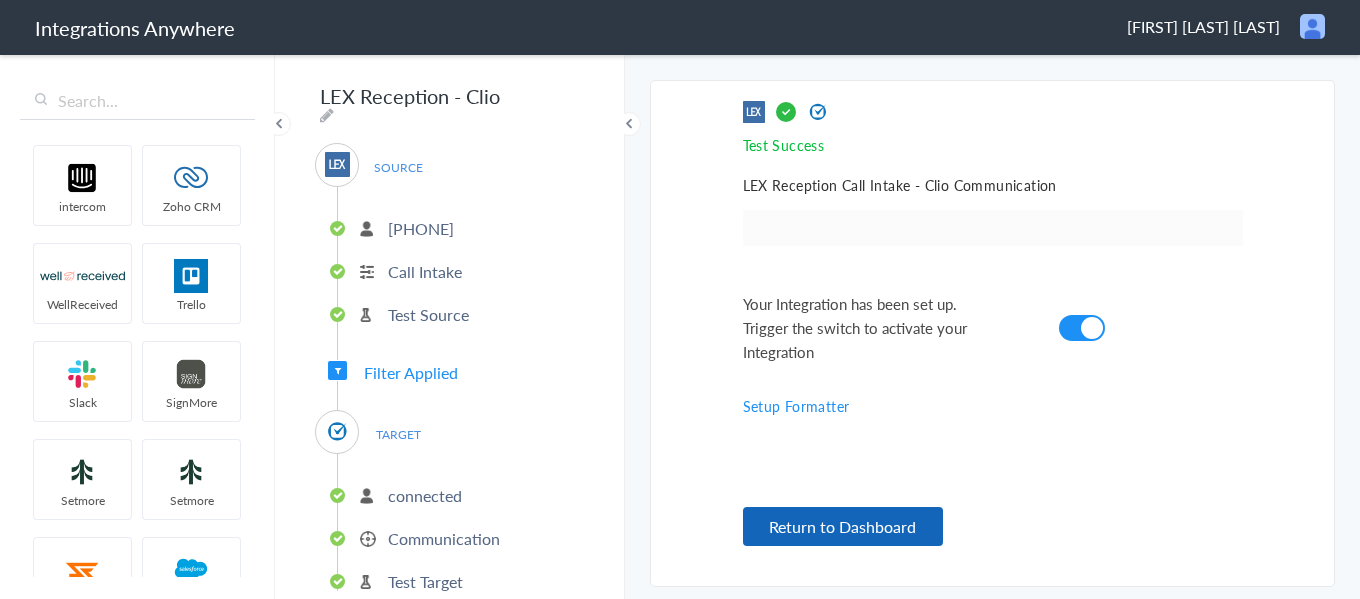 click on "Return to Dashboard" at bounding box center (843, 526) 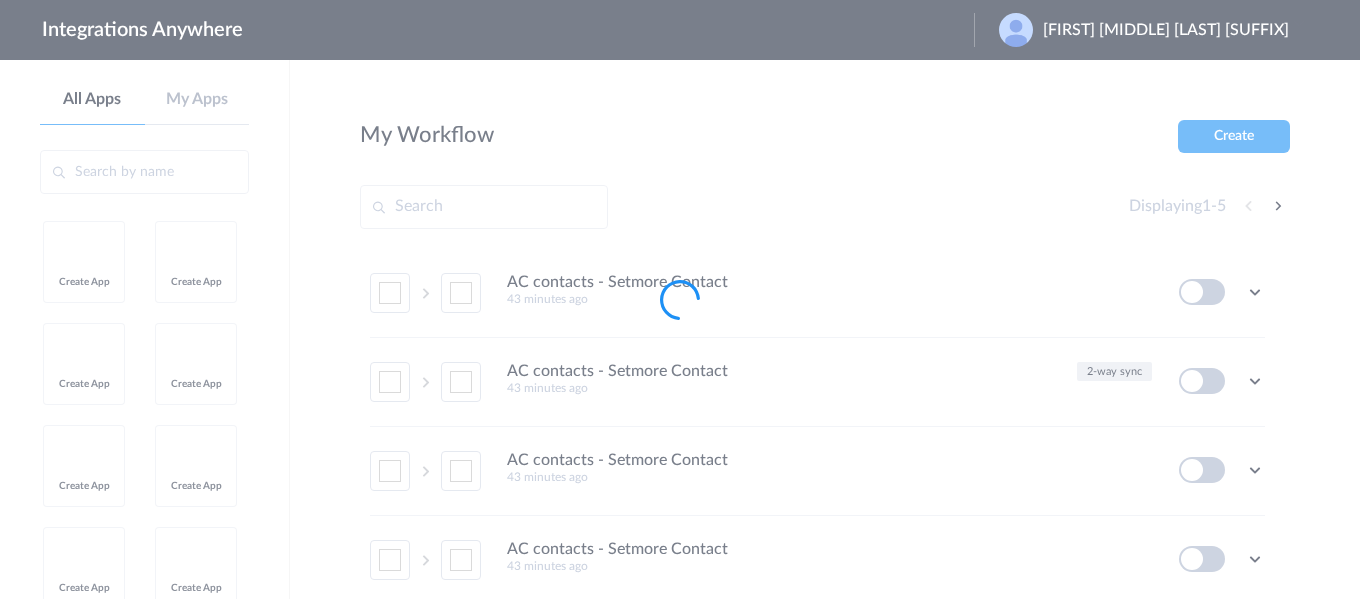scroll, scrollTop: 0, scrollLeft: 0, axis: both 